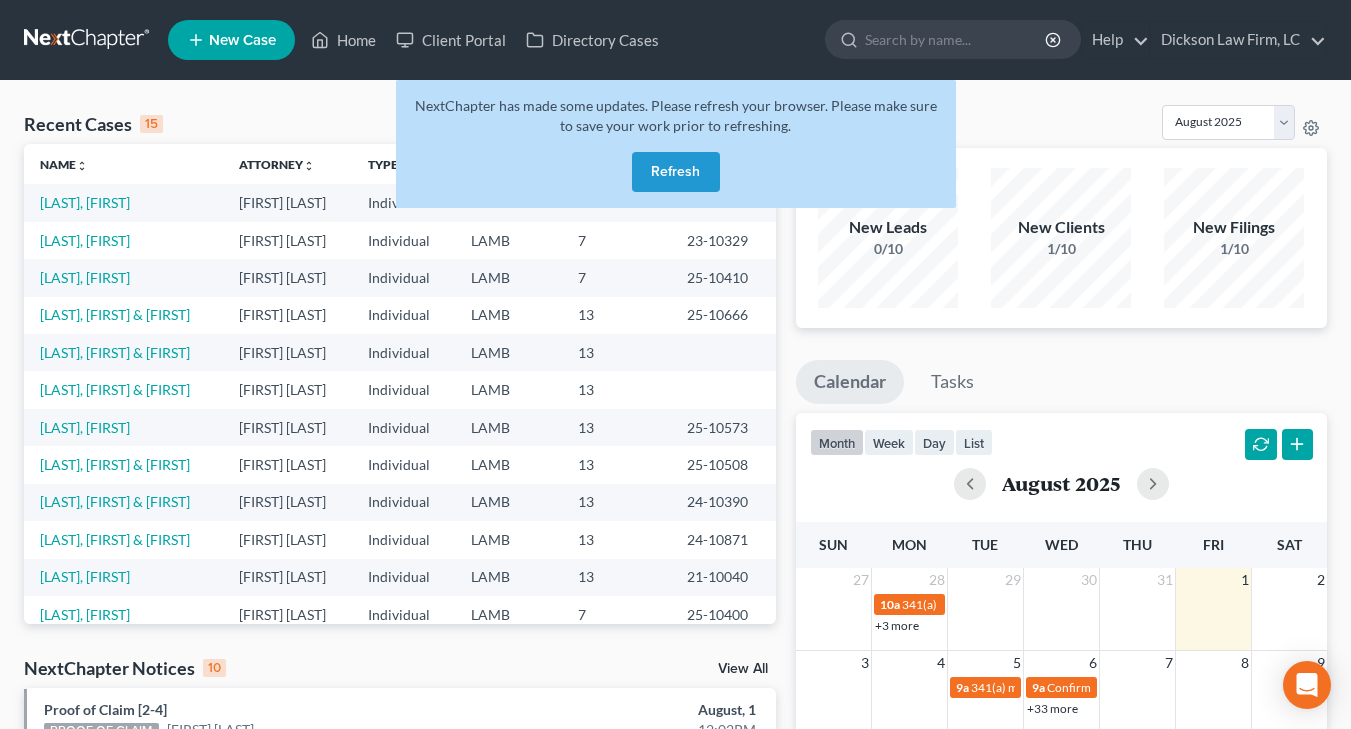 scroll, scrollTop: 0, scrollLeft: 0, axis: both 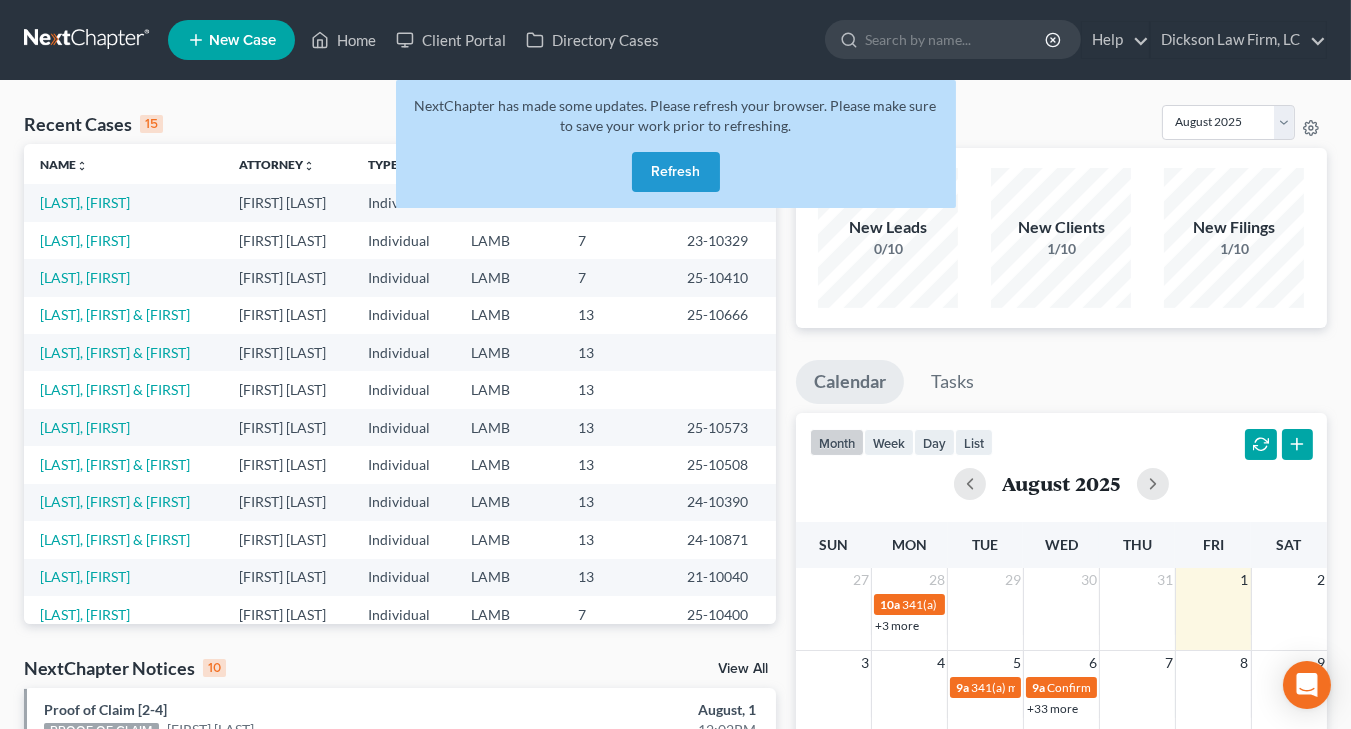 click on "Refresh" at bounding box center (676, 172) 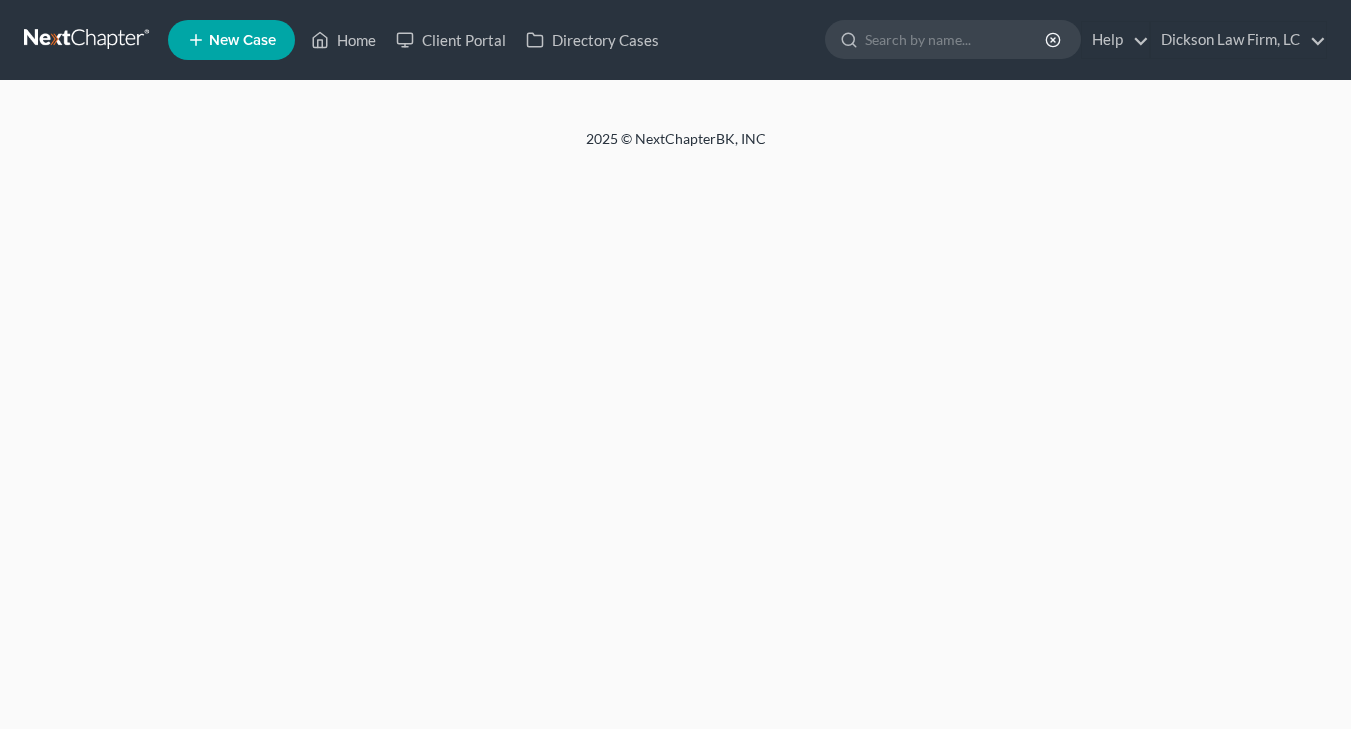 scroll, scrollTop: 0, scrollLeft: 0, axis: both 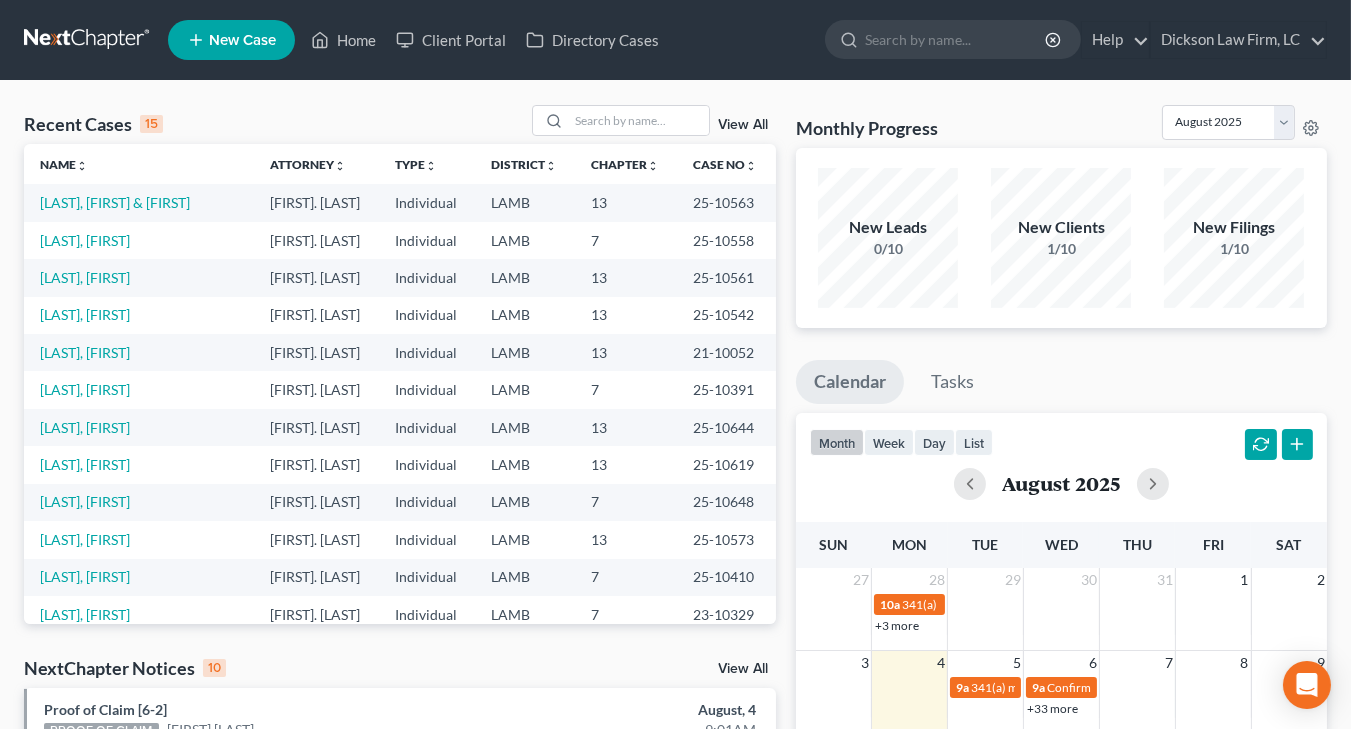 click on "month week day list     August 2025" at bounding box center (1061, 461) 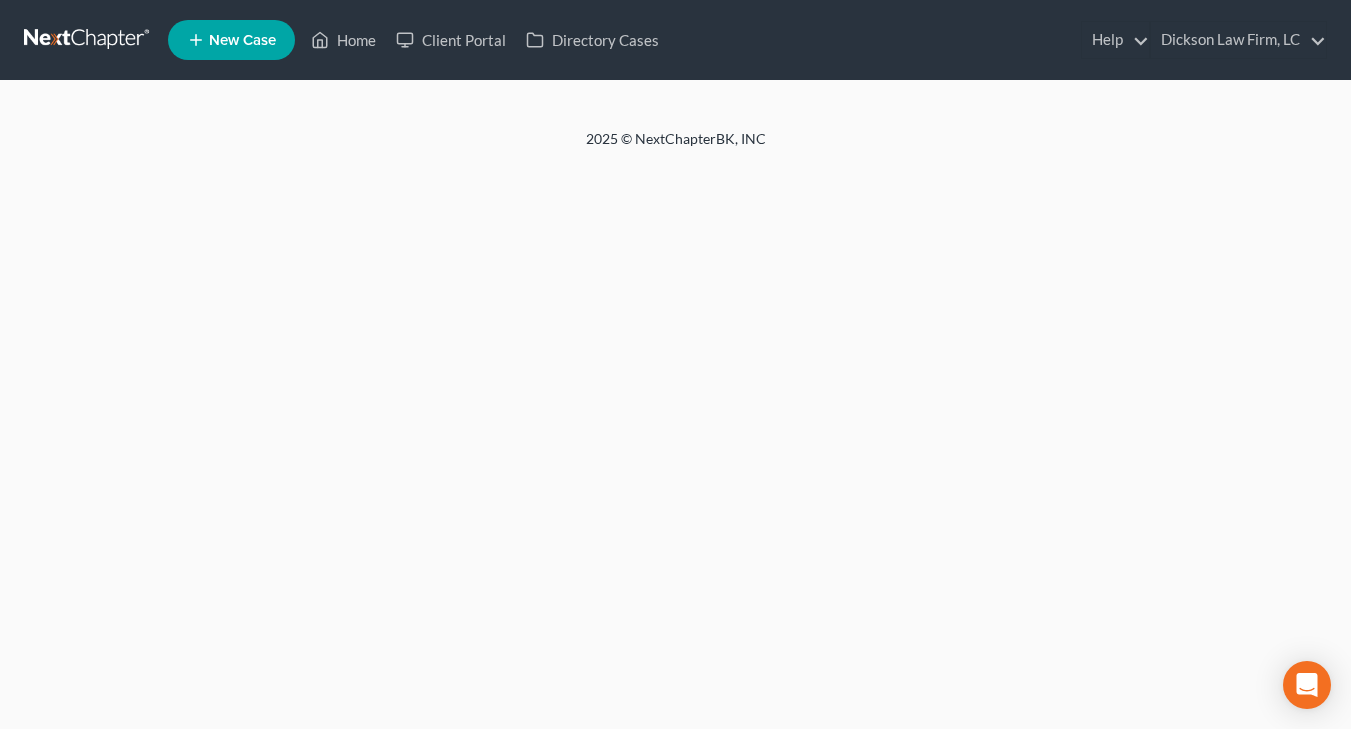 scroll, scrollTop: 0, scrollLeft: 0, axis: both 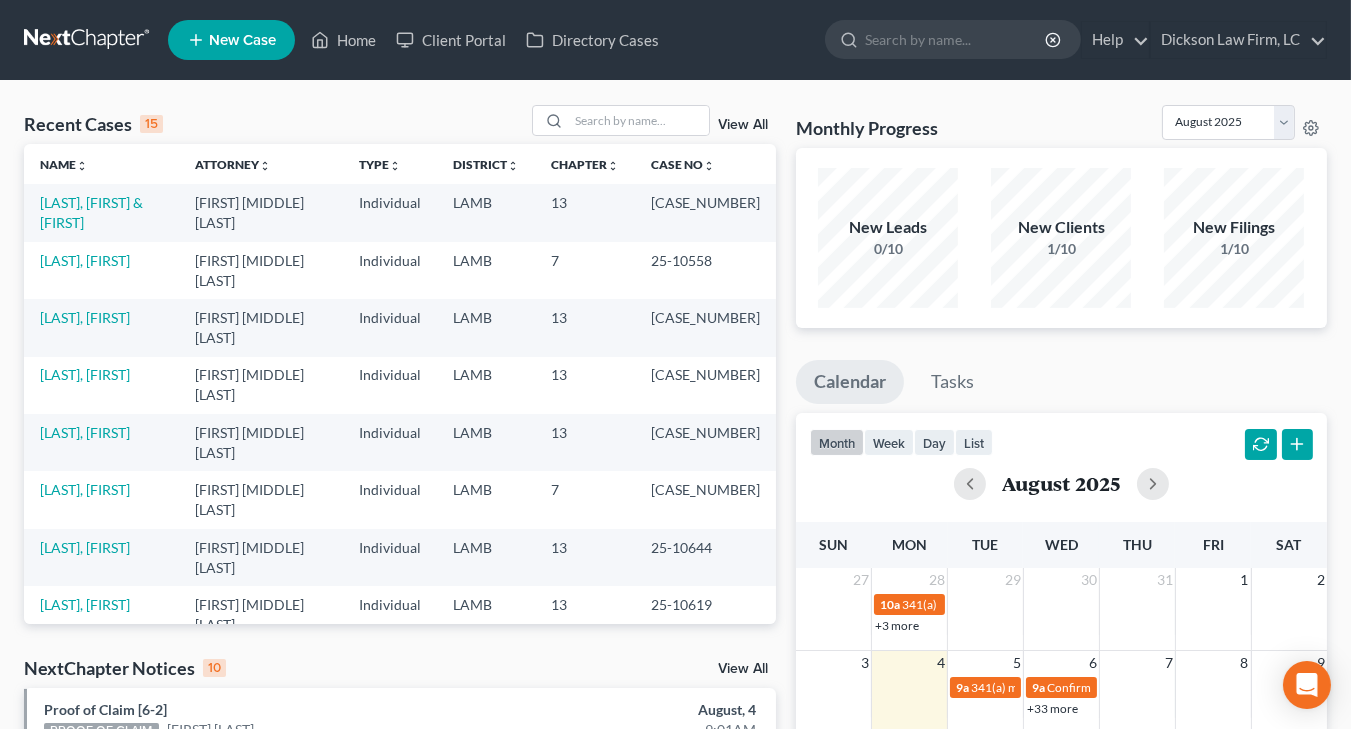 click on "LAMB" at bounding box center (486, 614) 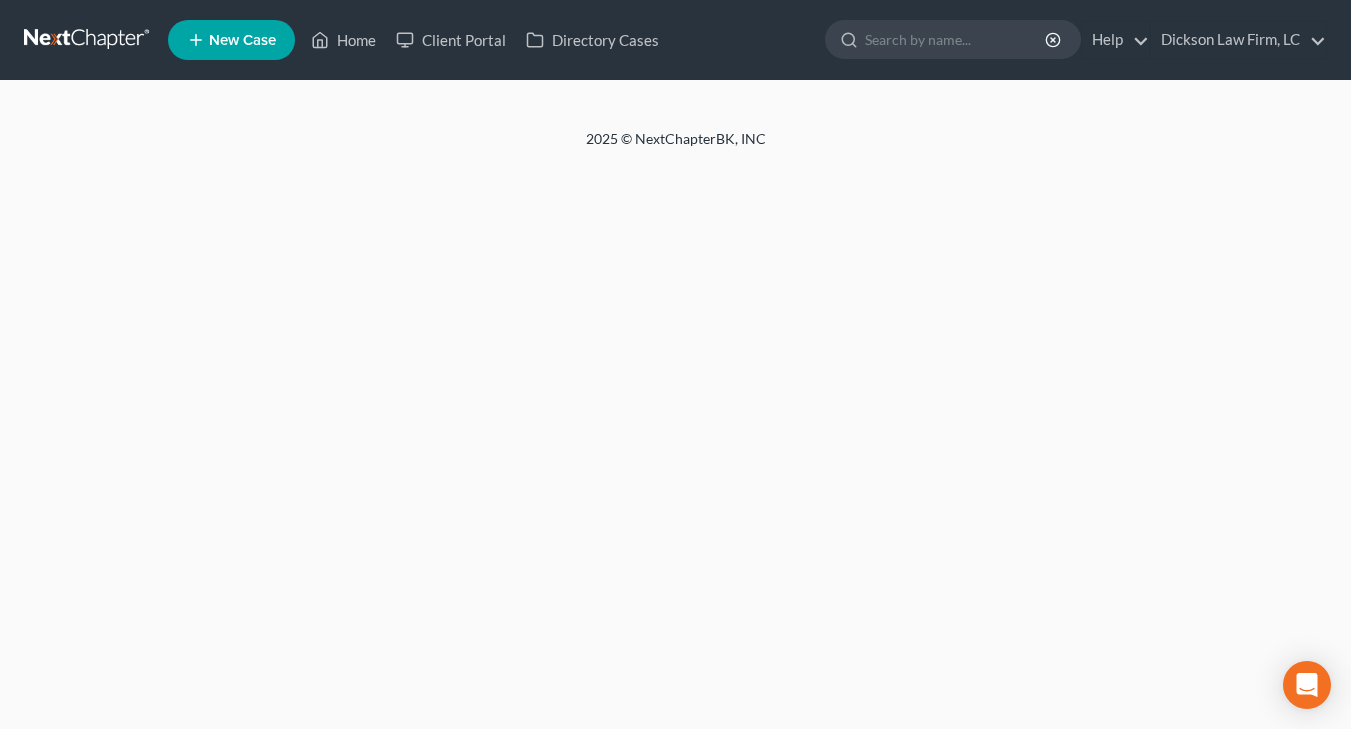 scroll, scrollTop: 0, scrollLeft: 0, axis: both 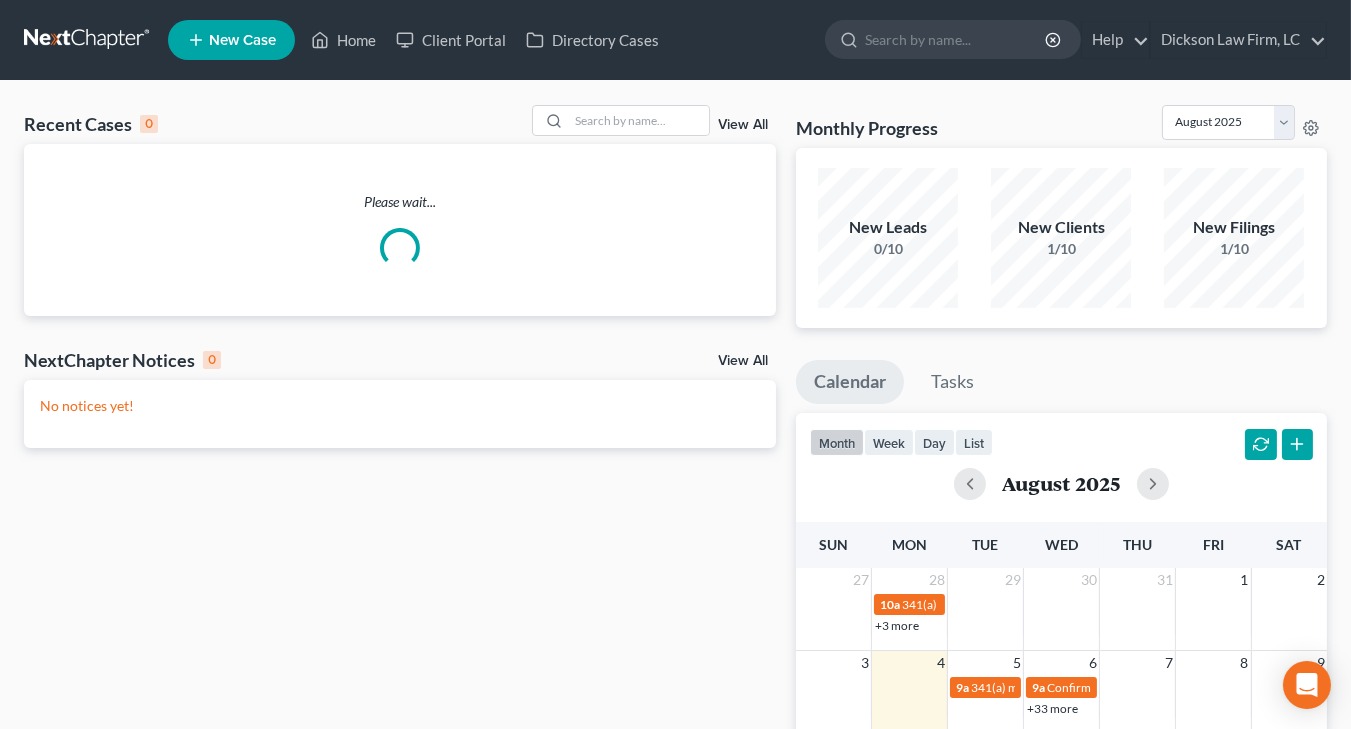 click on "Please wait..." at bounding box center [400, 202] 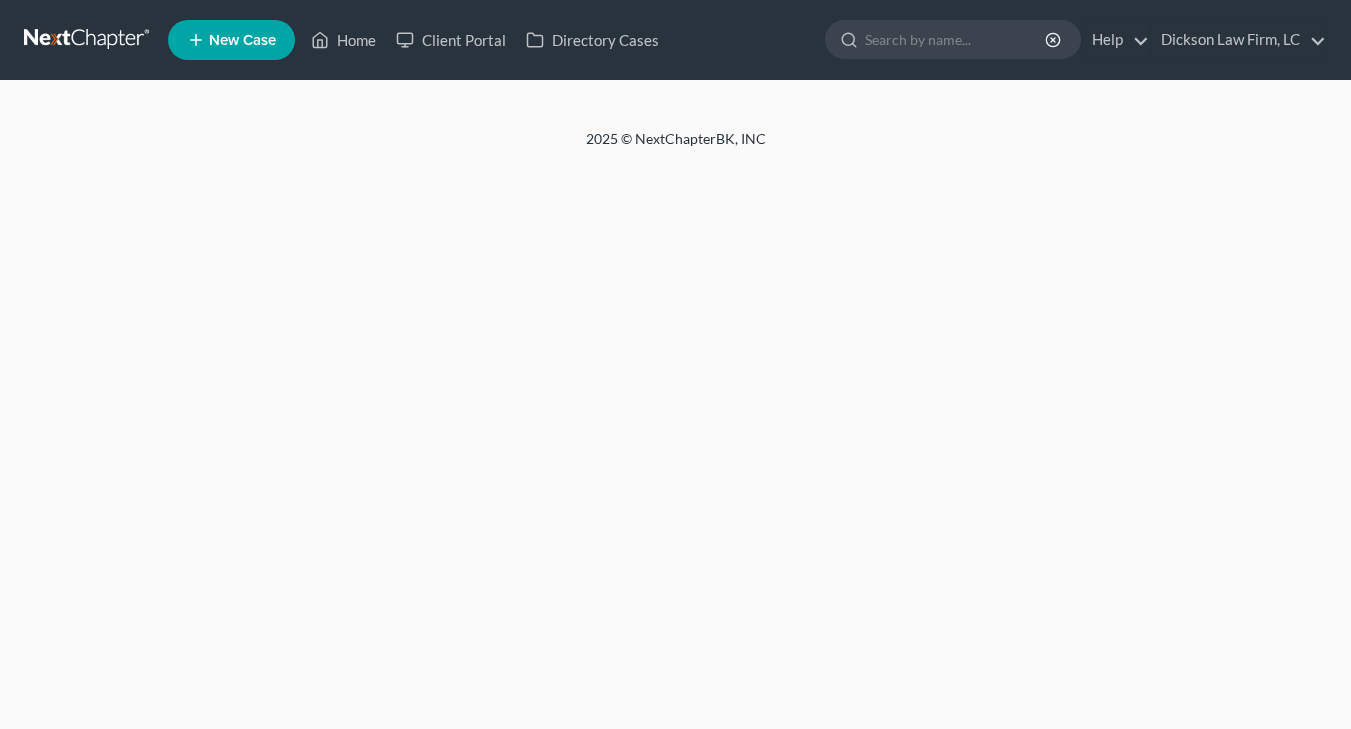 scroll, scrollTop: 0, scrollLeft: 0, axis: both 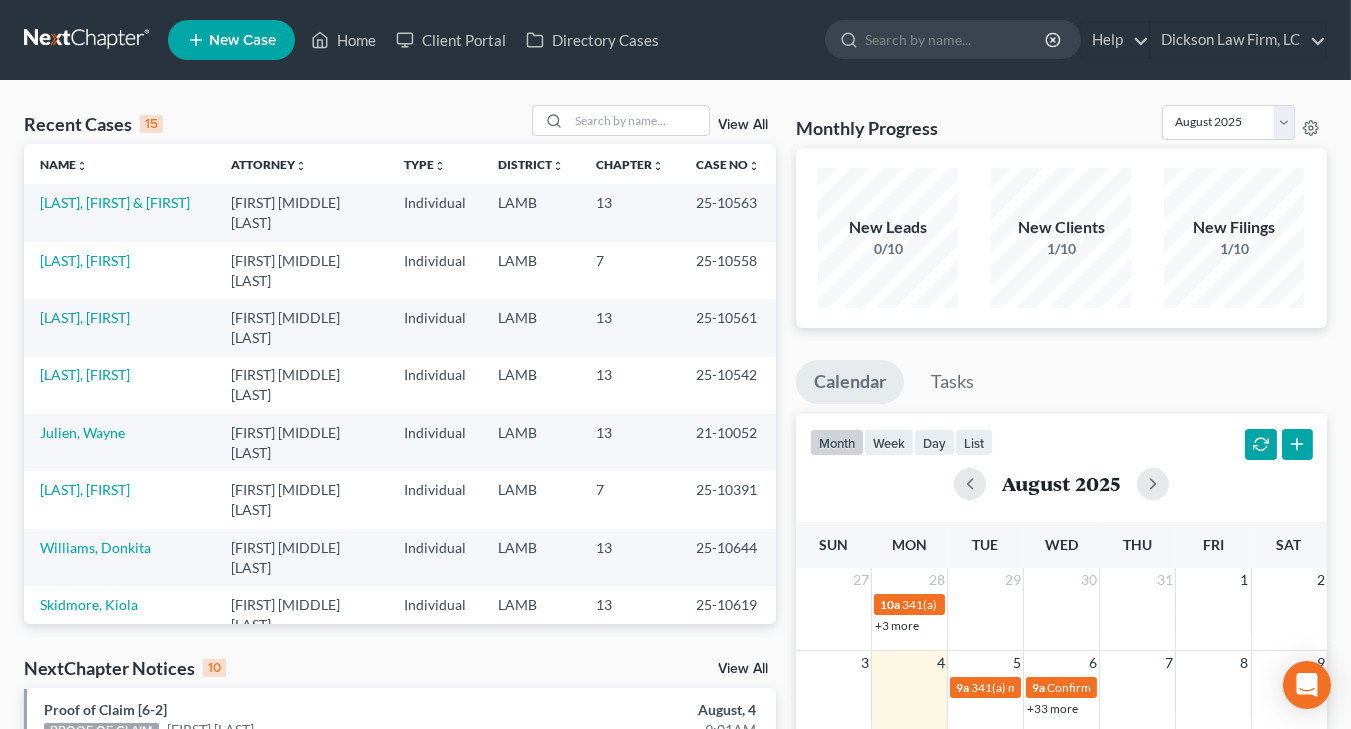 click on "[FIRST] [MIDDLE] [LAST]" at bounding box center (301, 614) 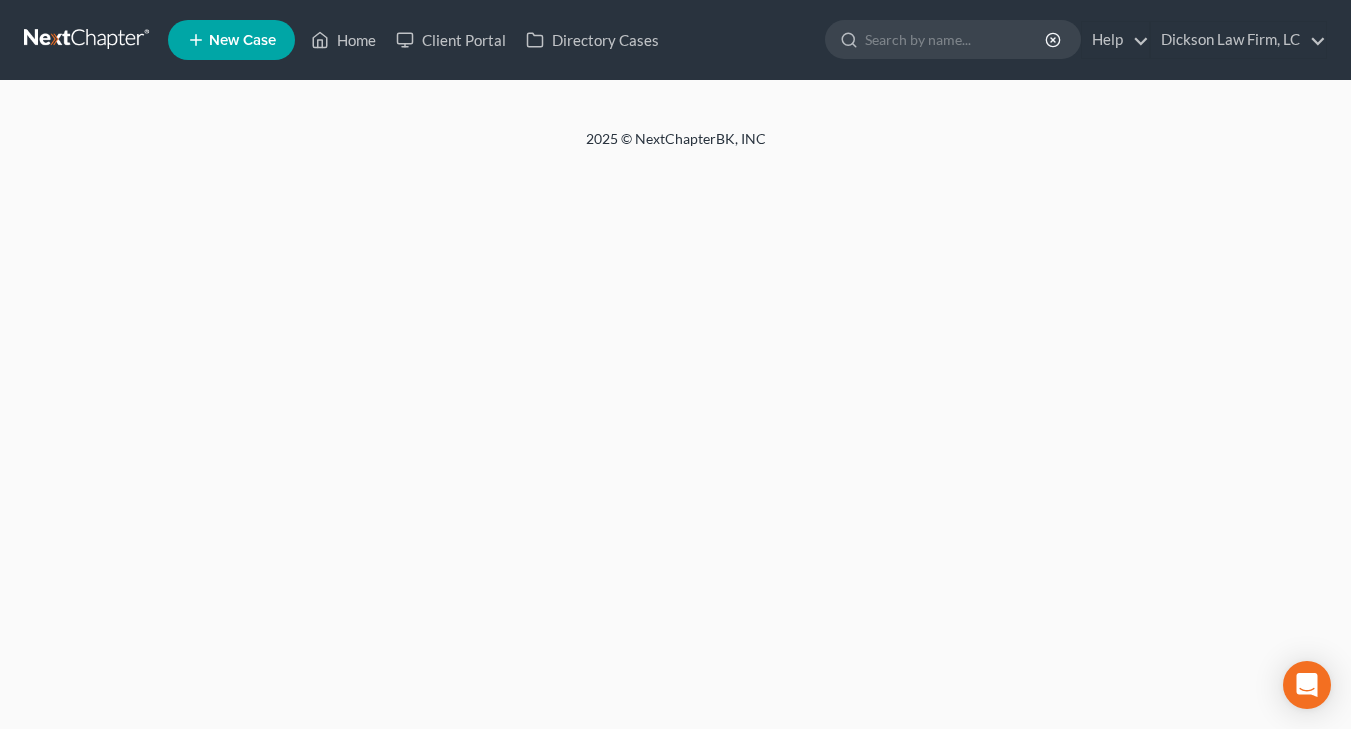 scroll, scrollTop: 0, scrollLeft: 0, axis: both 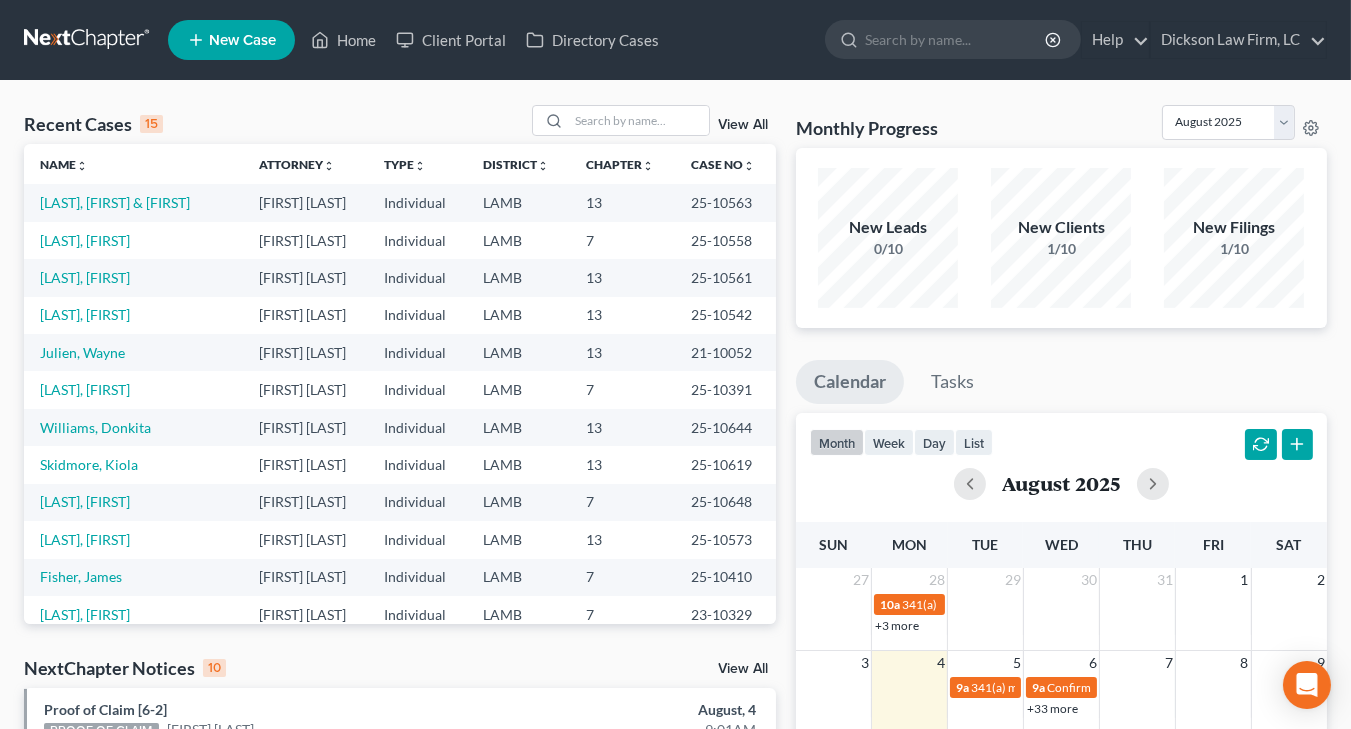 click on "LAMB" at bounding box center [518, 315] 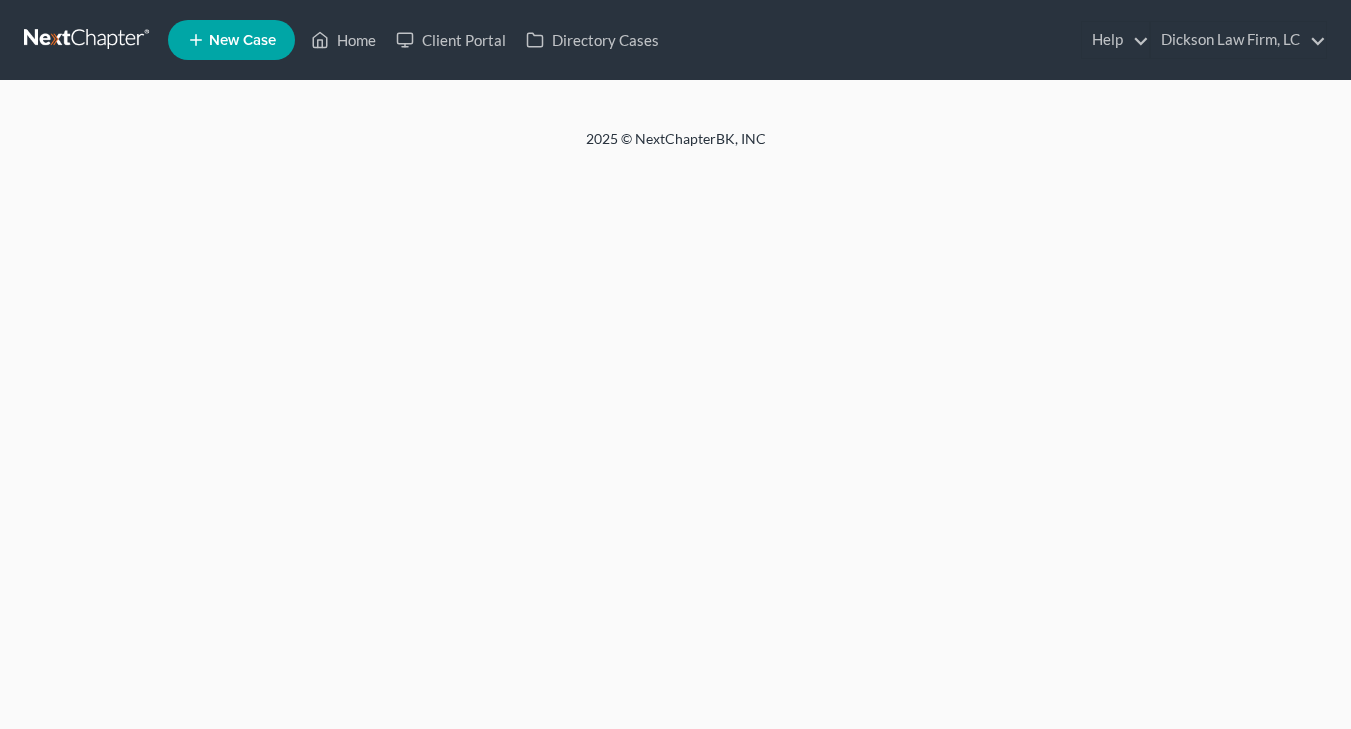 scroll, scrollTop: 0, scrollLeft: 0, axis: both 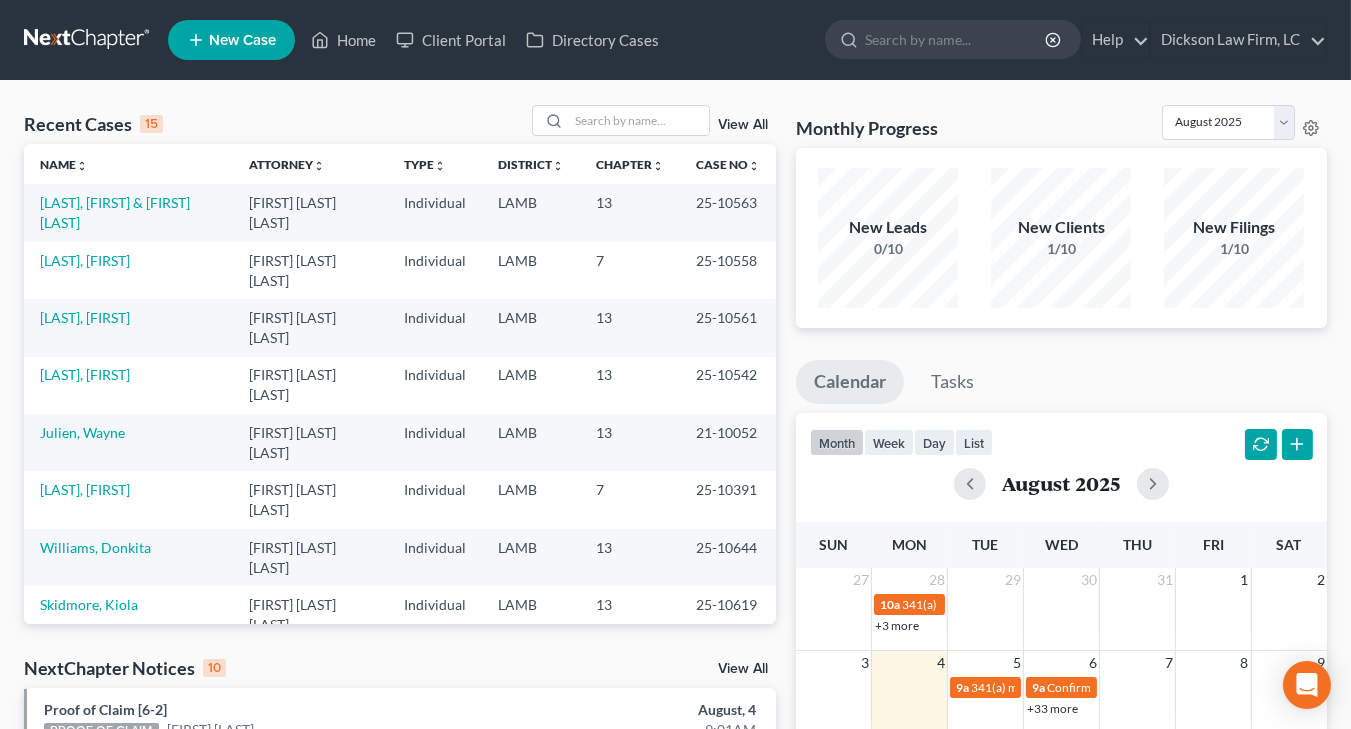 click on "LAMB" at bounding box center (531, 212) 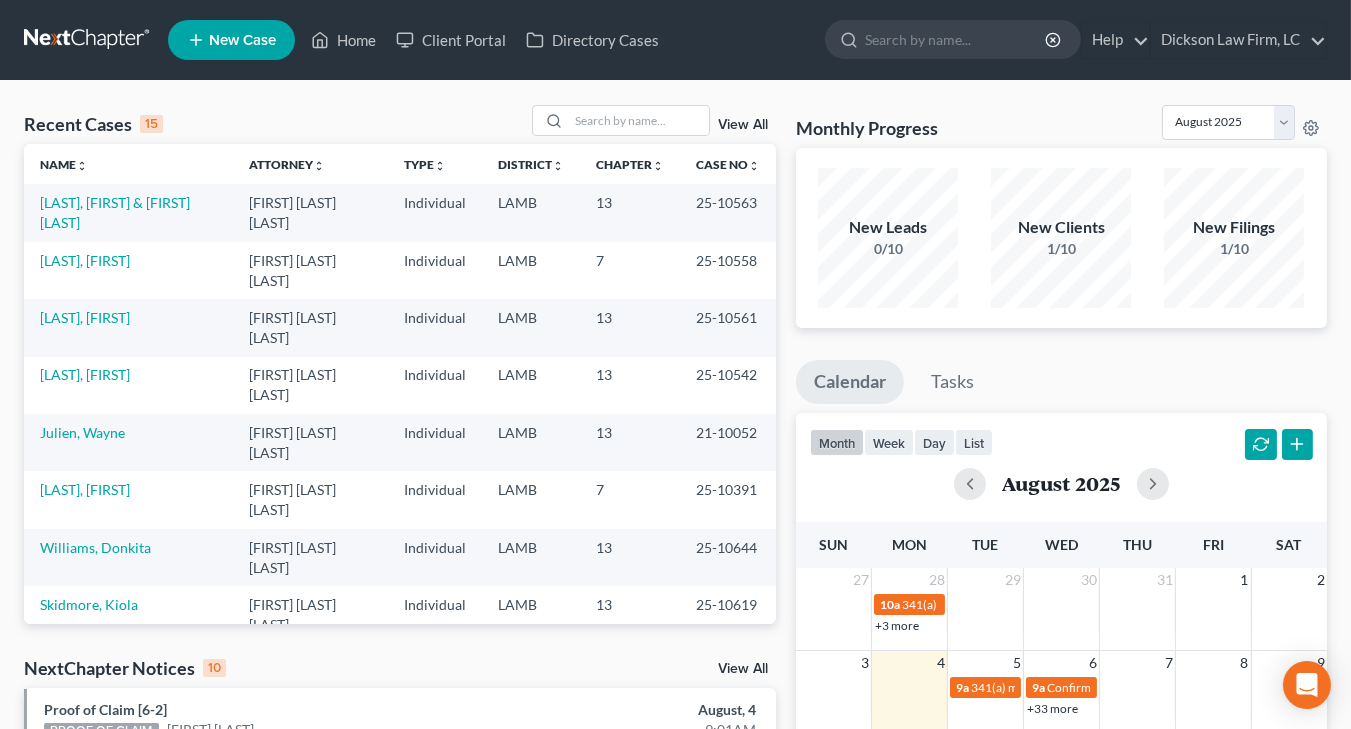 click on "13" at bounding box center (630, 212) 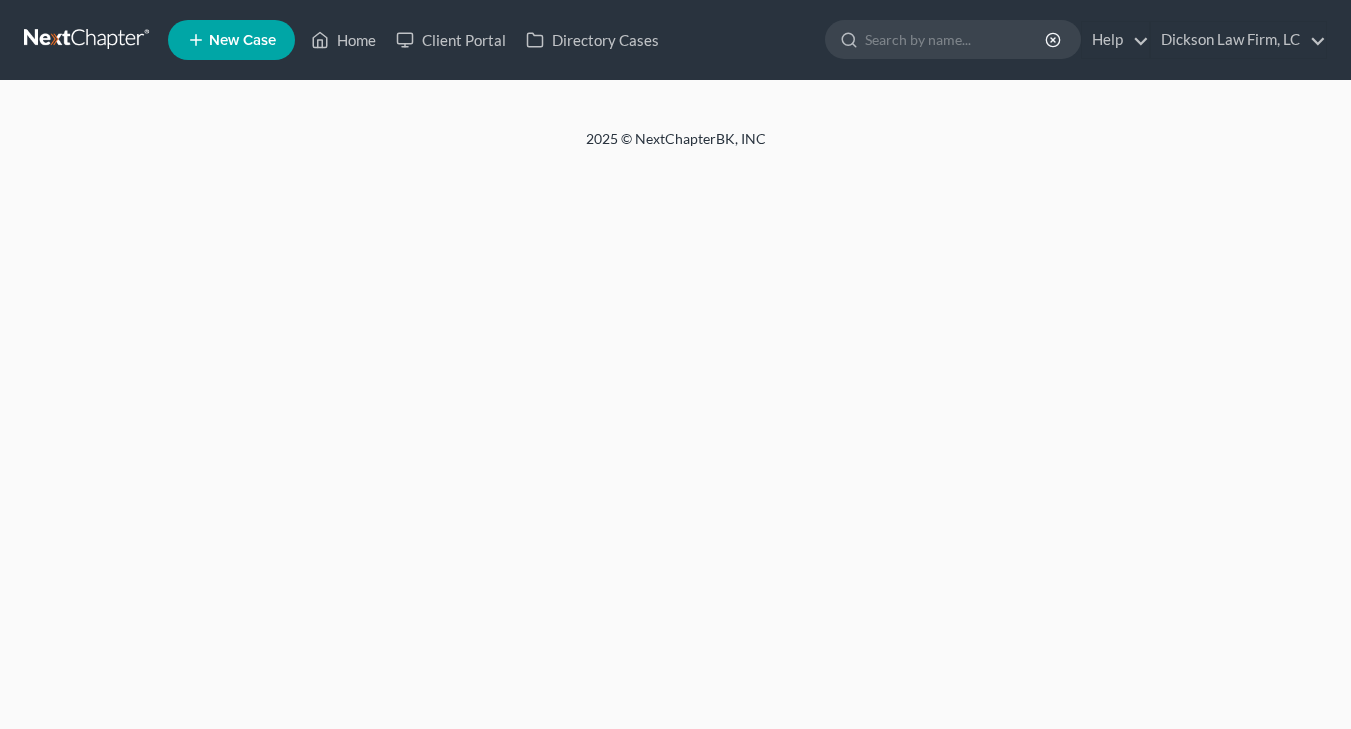 scroll, scrollTop: 0, scrollLeft: 0, axis: both 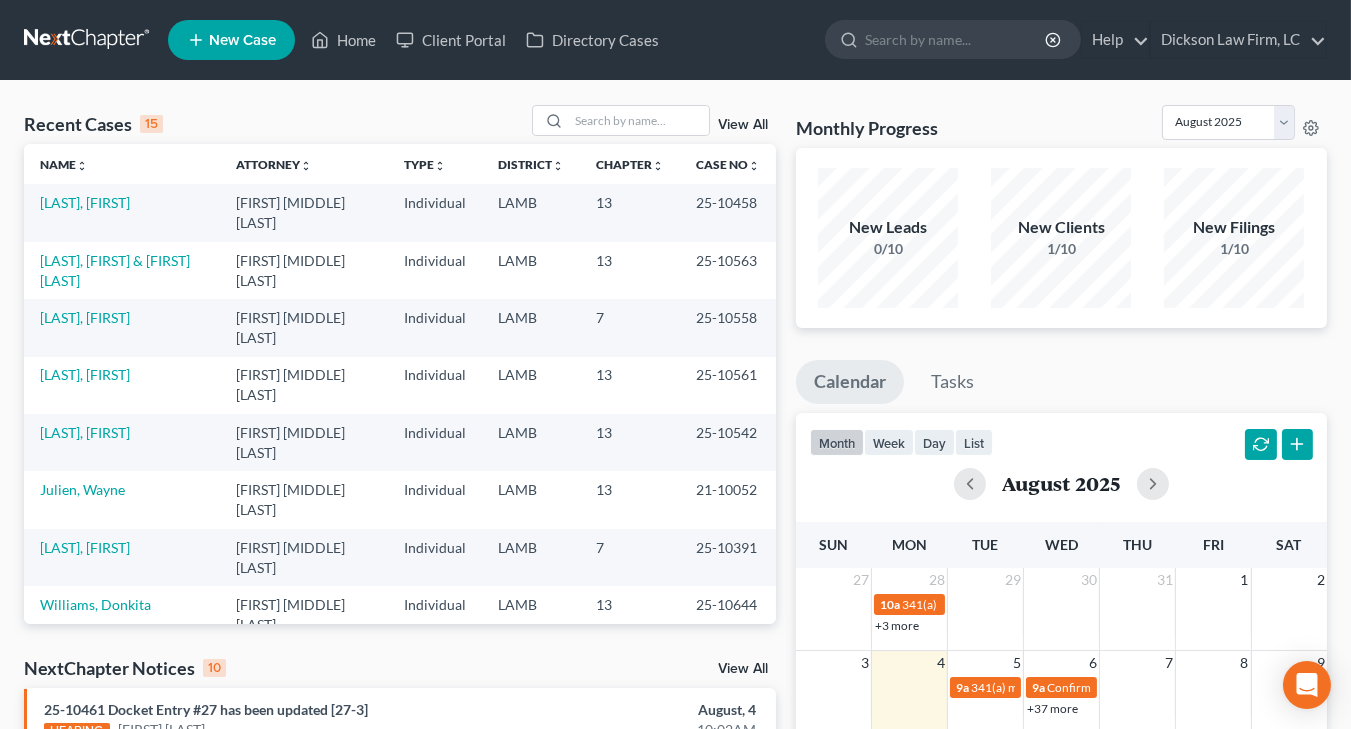 click on "LAMB" at bounding box center [531, 385] 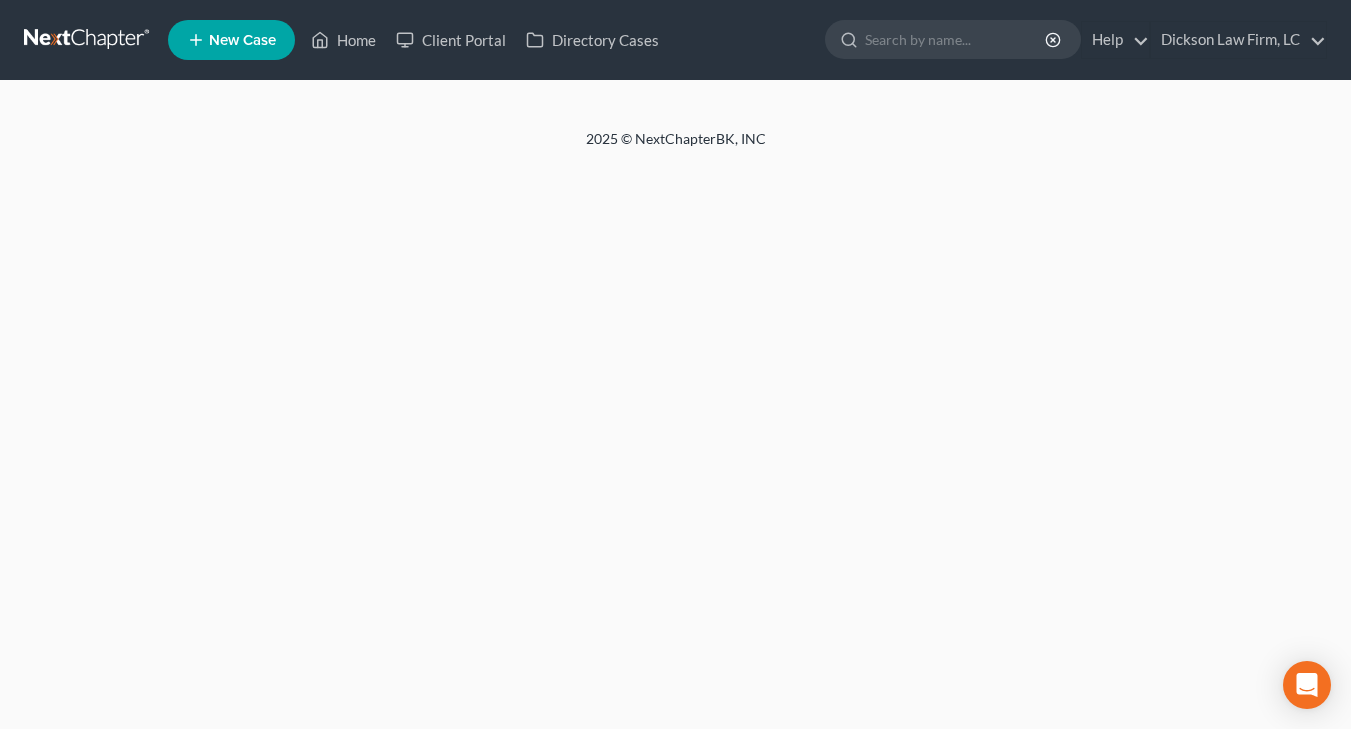 scroll, scrollTop: 0, scrollLeft: 0, axis: both 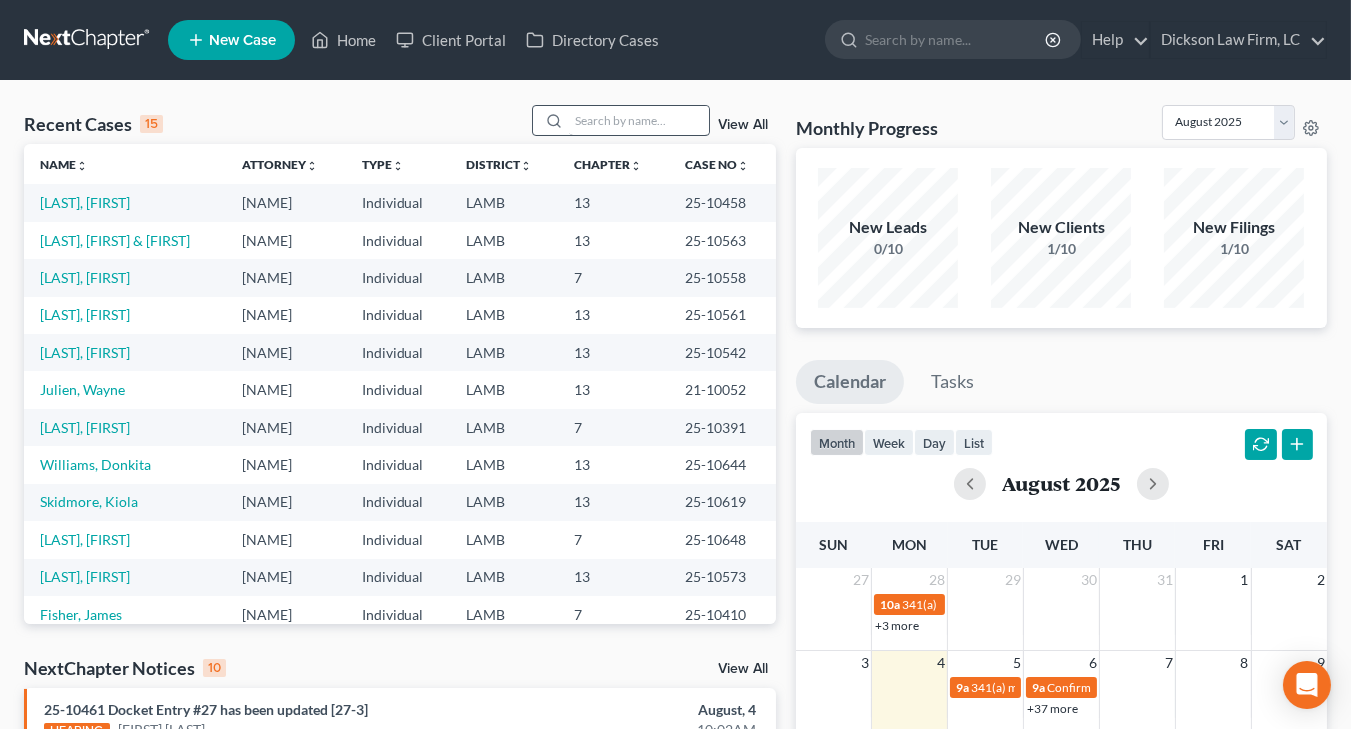 drag, startPoint x: 629, startPoint y: 91, endPoint x: 623, endPoint y: 114, distance: 23.769728 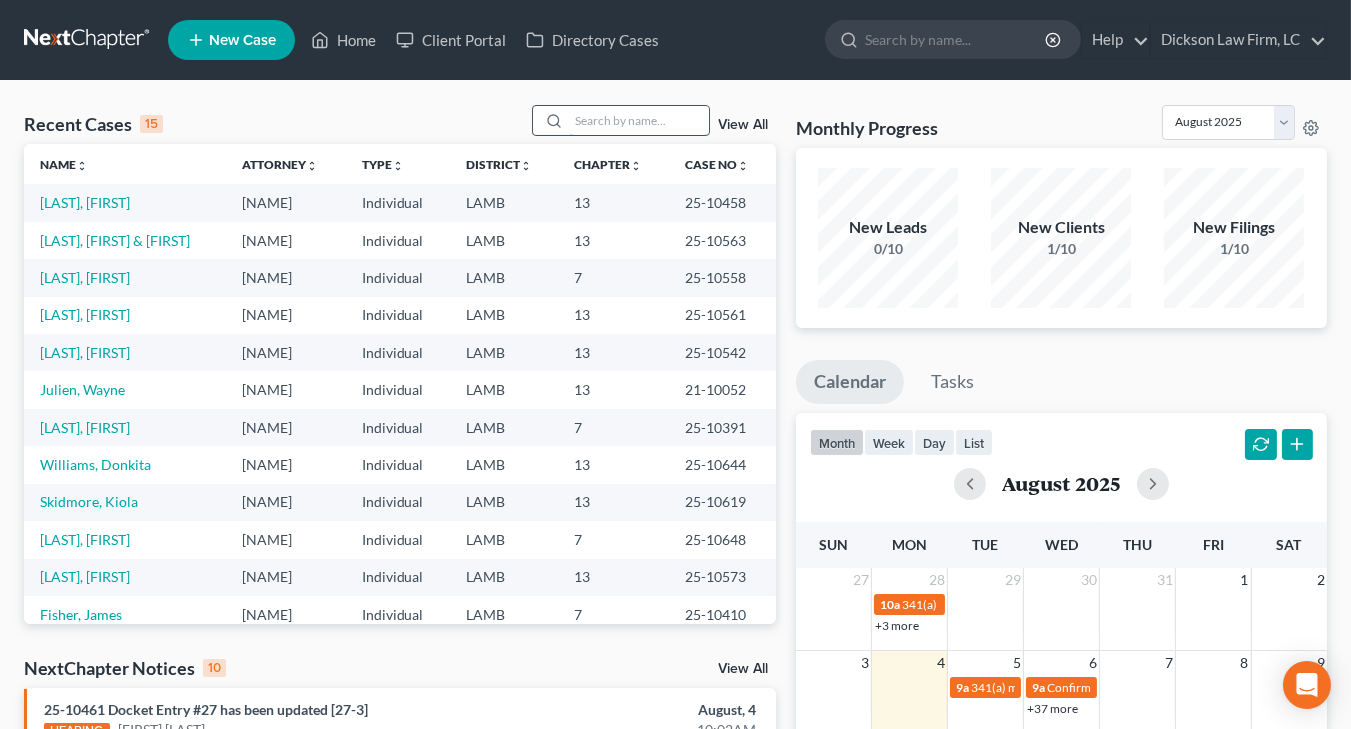 click at bounding box center (639, 120) 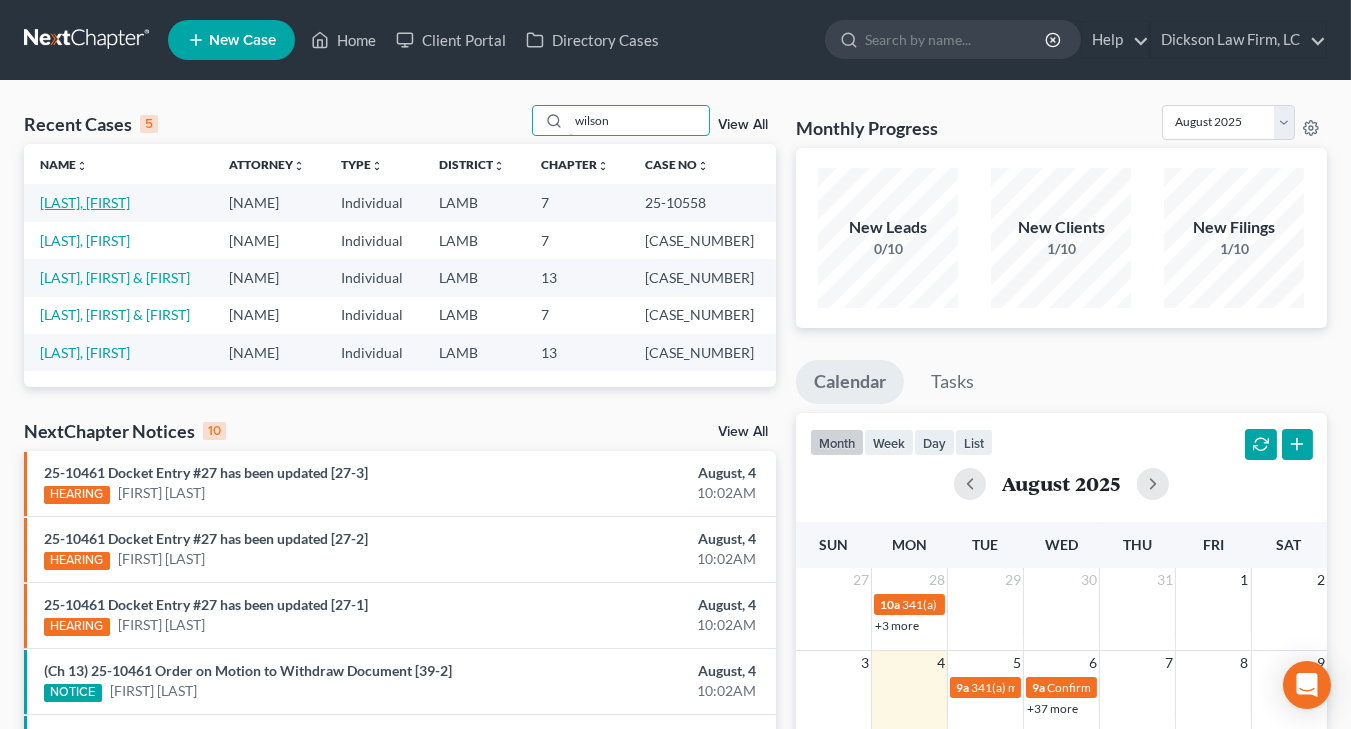 type on "wilson" 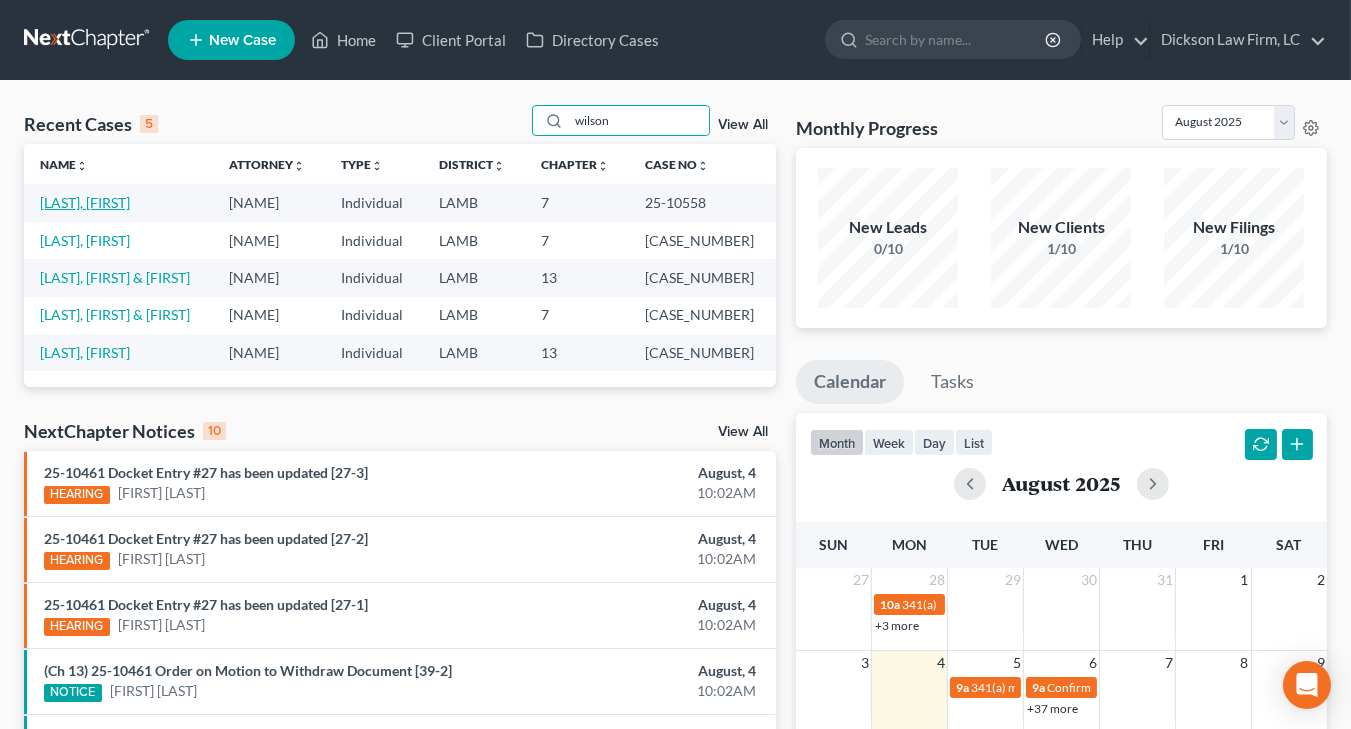 click on "[LAST], [FIRST]" at bounding box center [85, 202] 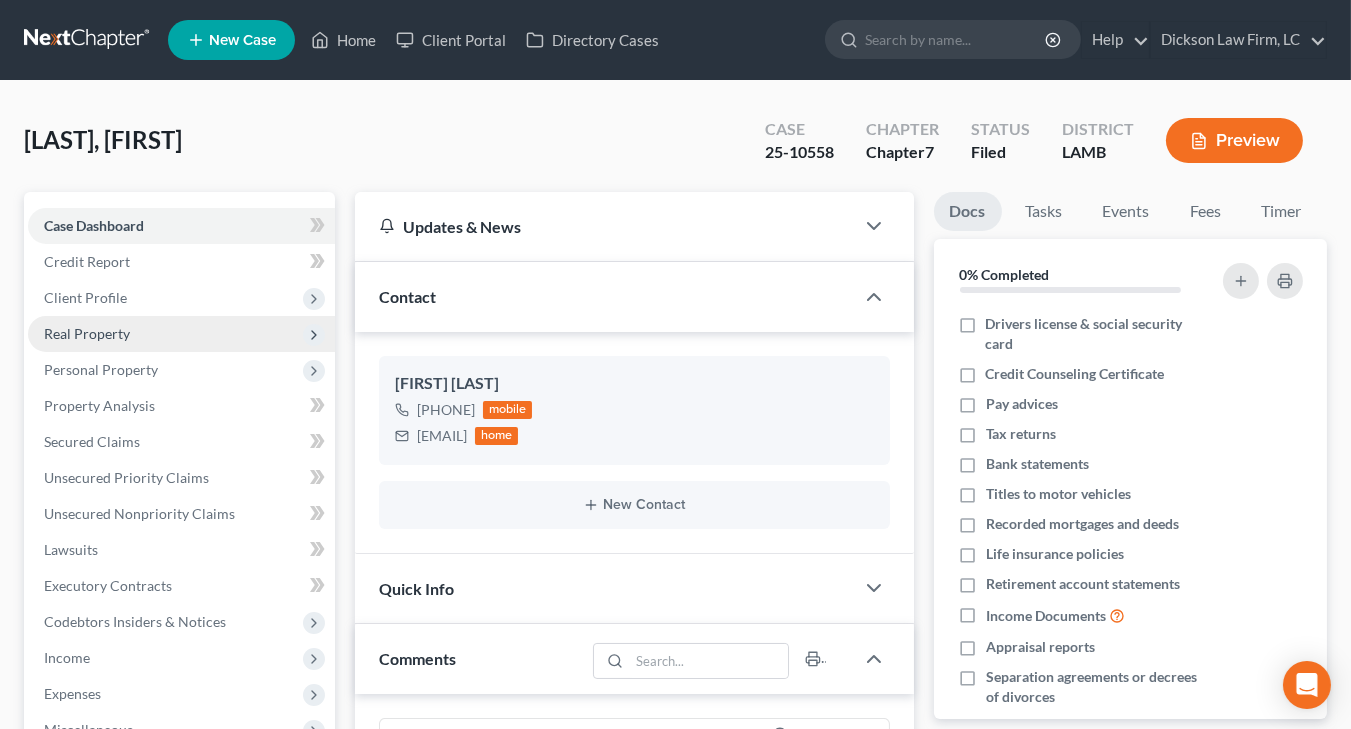 click on "Real Property" at bounding box center (181, 334) 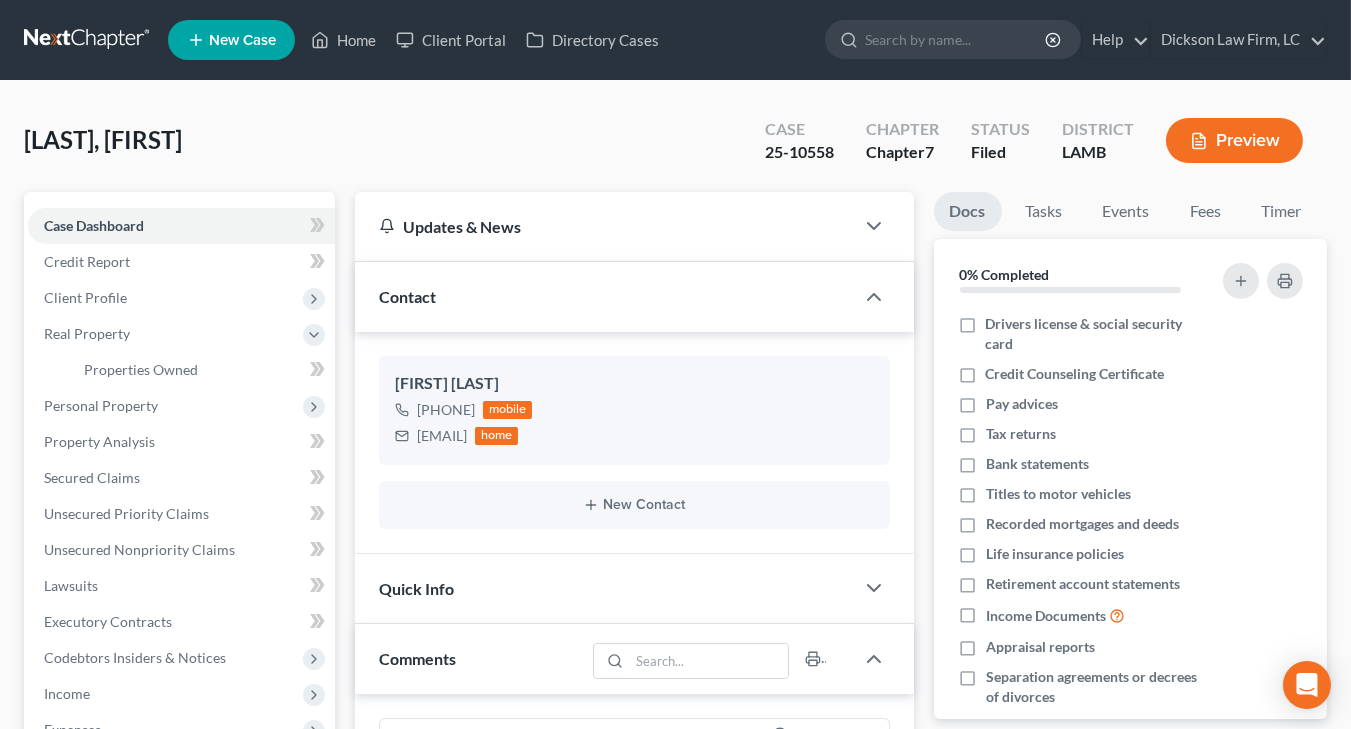 drag, startPoint x: 172, startPoint y: 307, endPoint x: 182, endPoint y: 339, distance: 33.526108 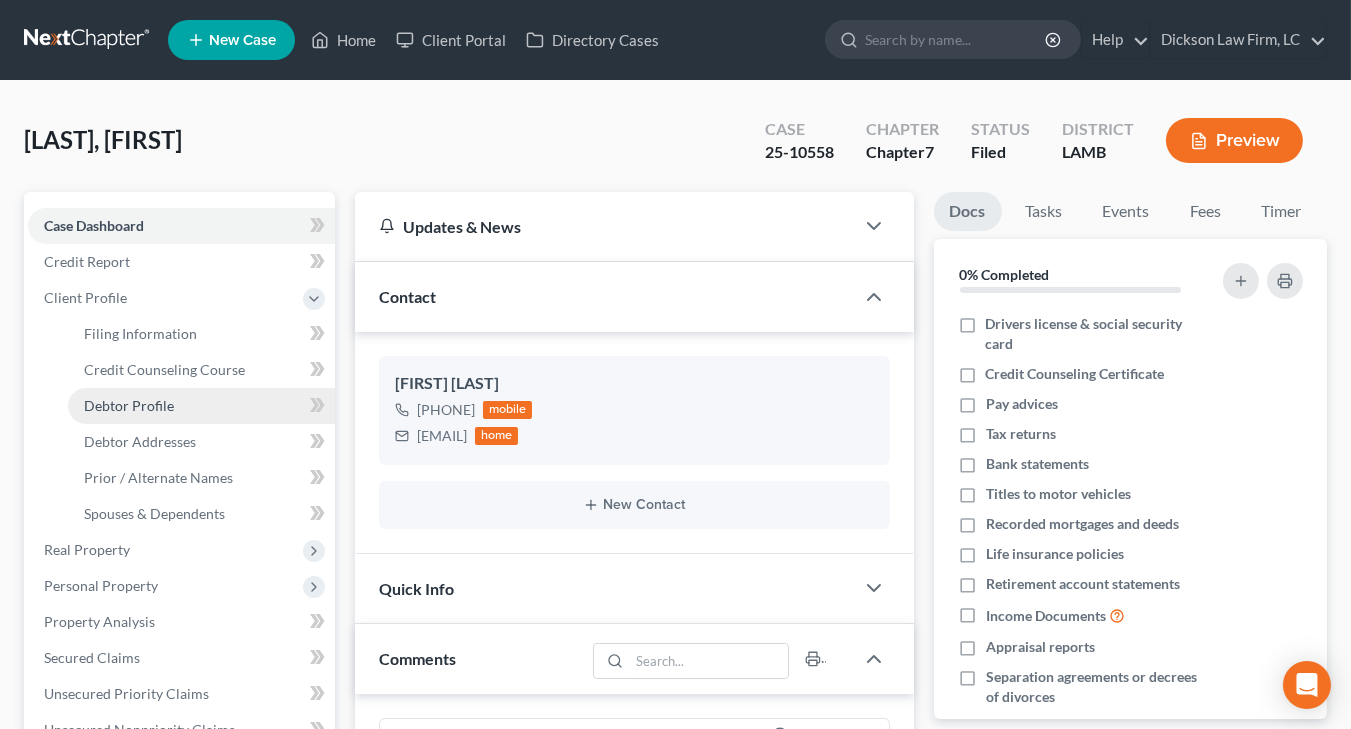 click on "Debtor Profile" at bounding box center [201, 406] 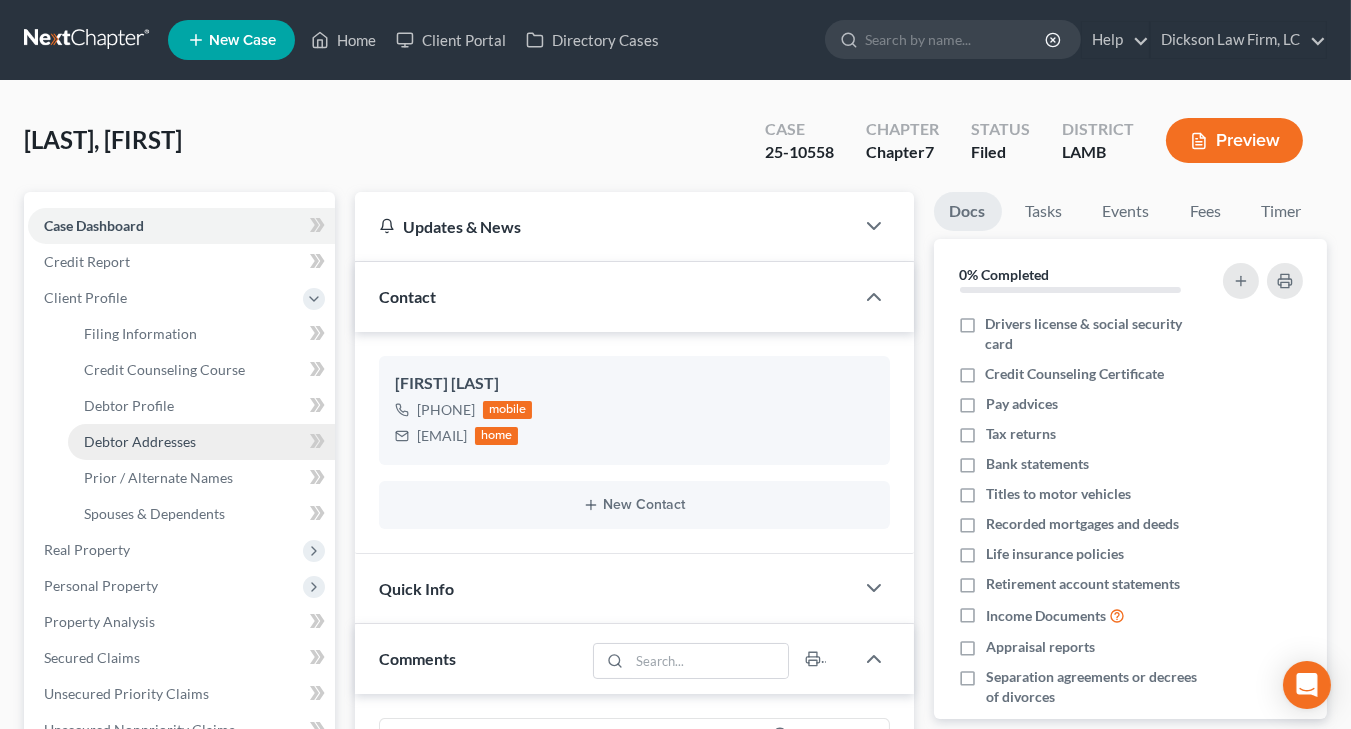 select on "0" 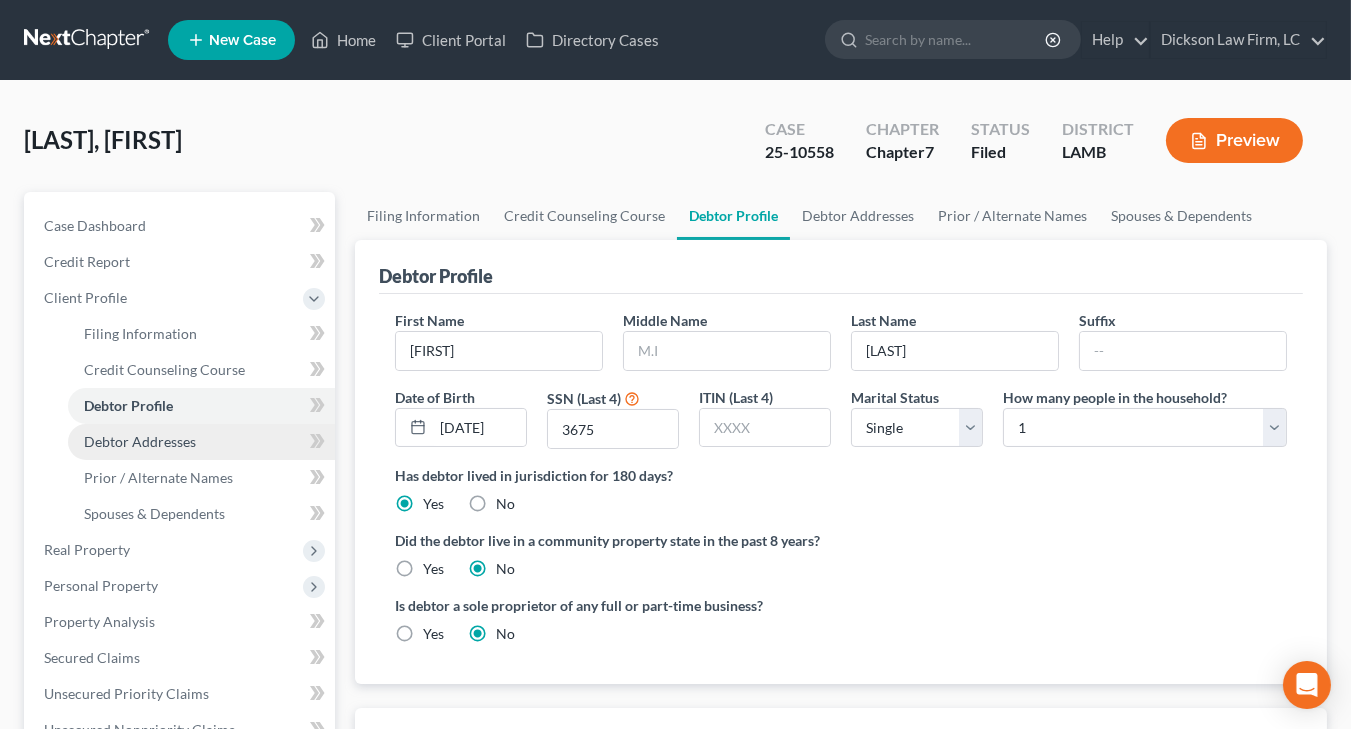 click on "Debtor Addresses" at bounding box center [201, 442] 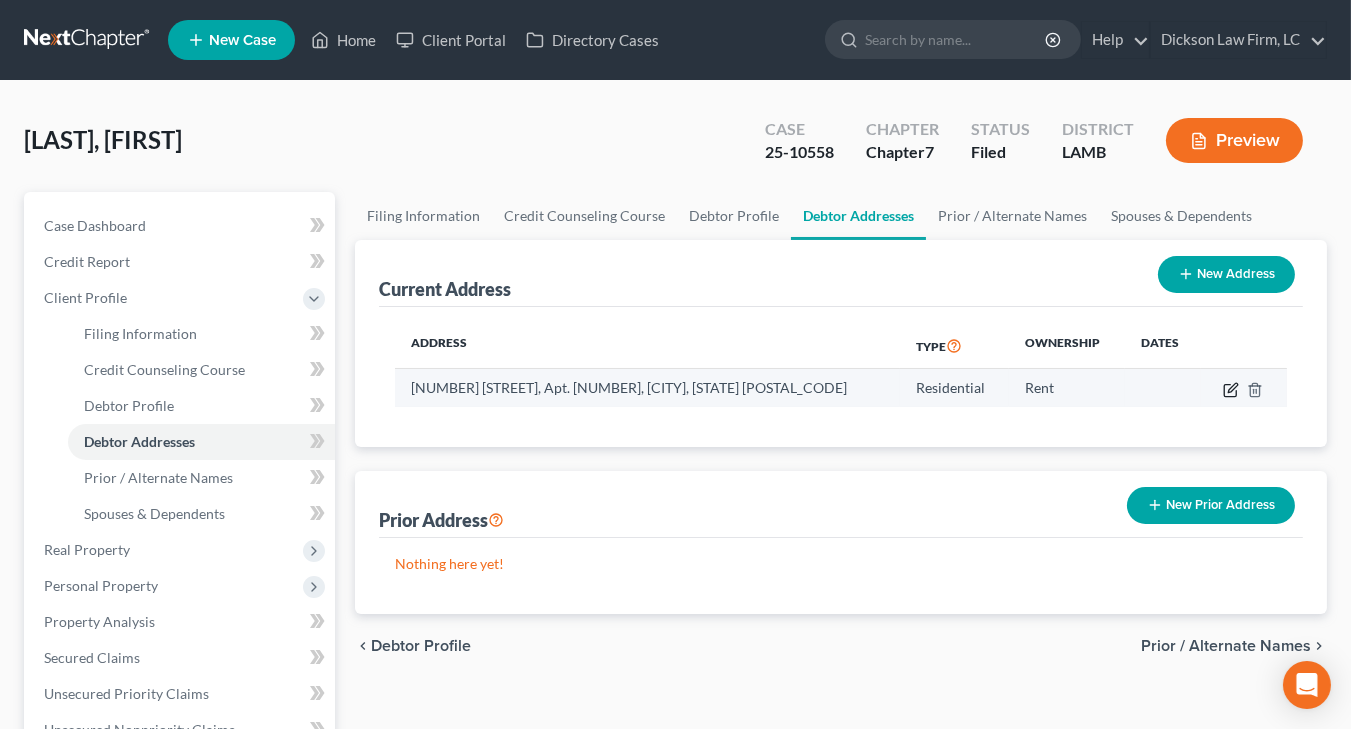 click 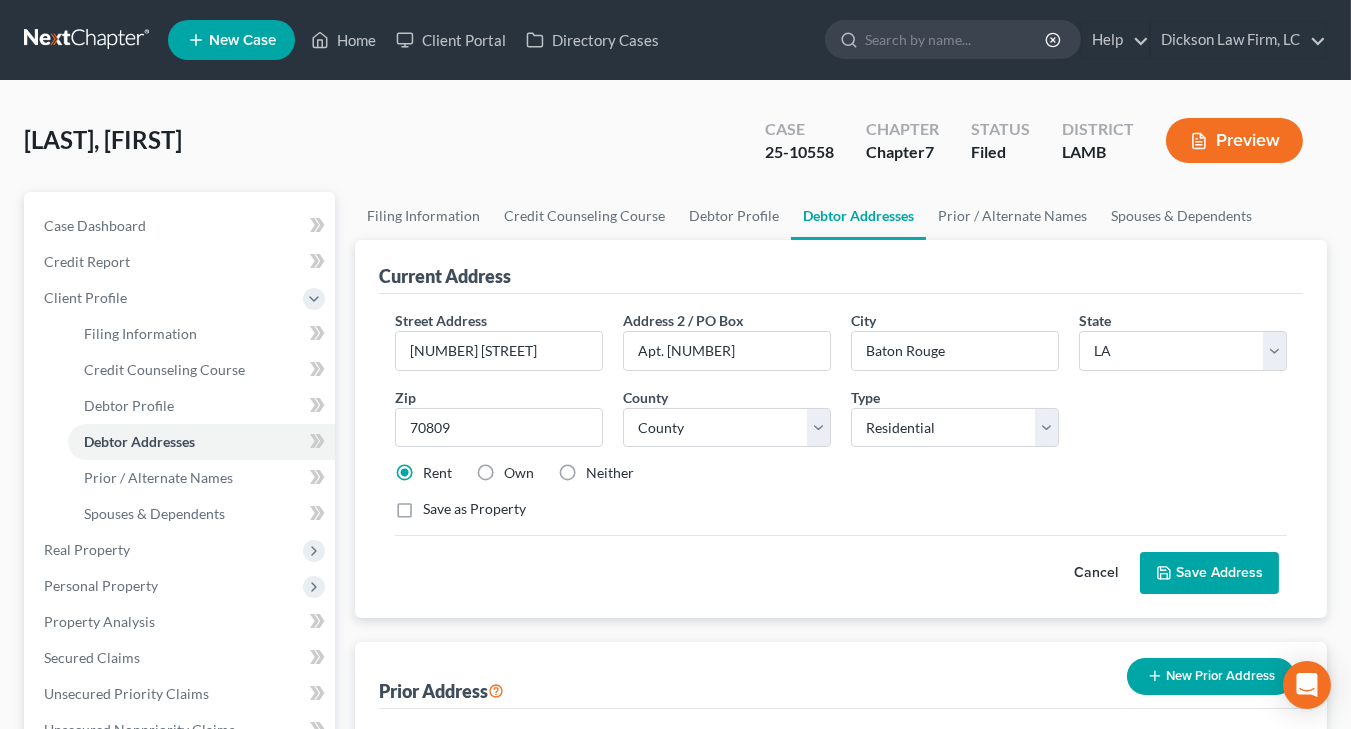 click on "Street Address
*
[NUMBER] [STREET] Address 2 / PO Box [APARTMENT_NUMBER]
City
*
[CITY]
State
*
State AL AK AR AZ CA CO CT DE DC FL GA GU HI ID IL IN IA KS KY LA ME MD MA MI MN MS MO MT NC ND NE NV NH NJ NM NY OH OK OR PA PR RI SC SD TN TX UT VI VA VT WA WV WI WY
Zip
*
[POSTAL_CODE]
County
*
County Acadia Allen Ascension Assumption Avoyelles Beauregard Bienville Bossier Caddo Calcasieu Caldwell Cameron Catahoula Claiborne Concordia De Soto East Baton Rouge East Carroll East Feliciana Evangeline Franklin Grant Iberia Iberville Jackson Jefferson Jefferson Davis La Salle Lafayette Lafourche Lincoln Livingston Madison Morehouse Natchitoches Orleans Ouachita Plaquemines Pointe Coupee Rapides Red River Richland Sabine St. Bernard St. Charles St. Helena St. James St. John the Baptist St. Landry St. Martin St. Mary St. Tammany Tangipahoa Tensas Terrebonne Union Vermilion Vernon Washington Webster West Baton Rouge West Carroll West Feliciana Winn Type" at bounding box center [841, 456] 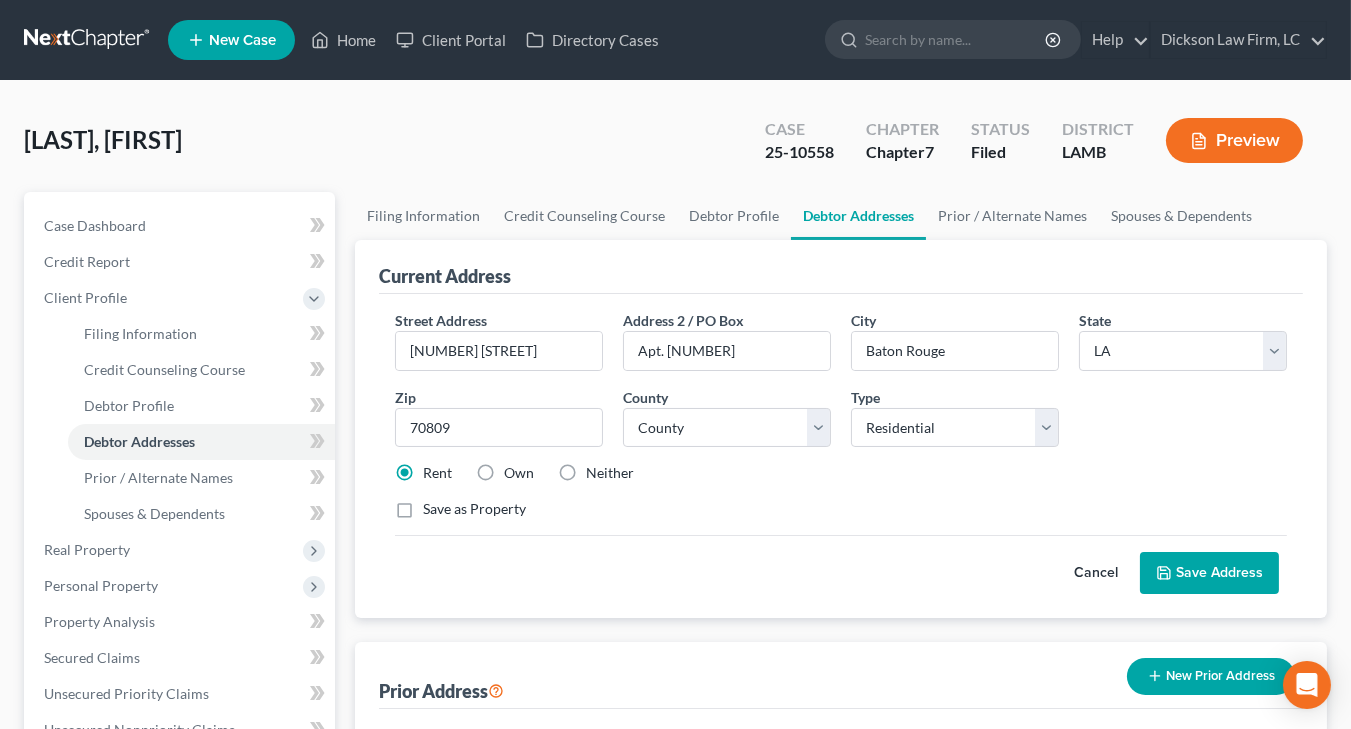 click on "Cancel" at bounding box center [1096, 573] 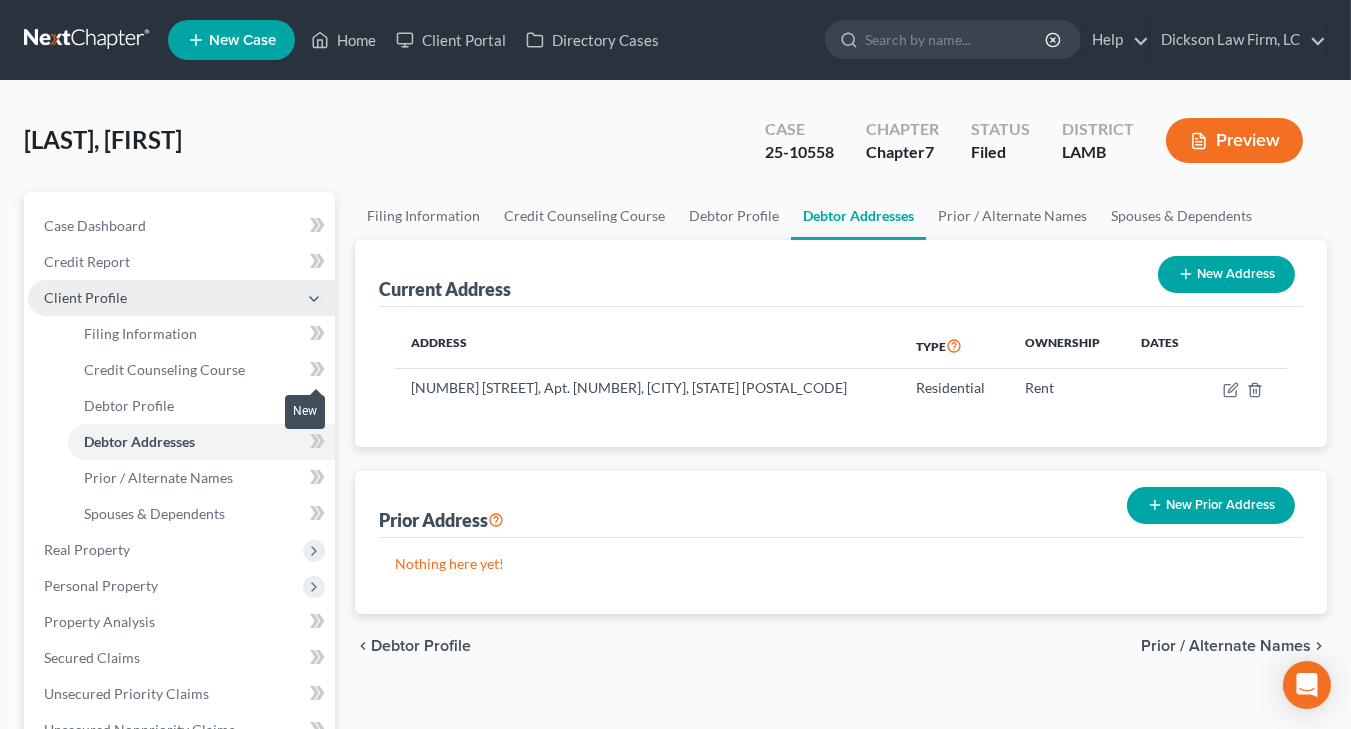click on "Client Profile" at bounding box center [181, 298] 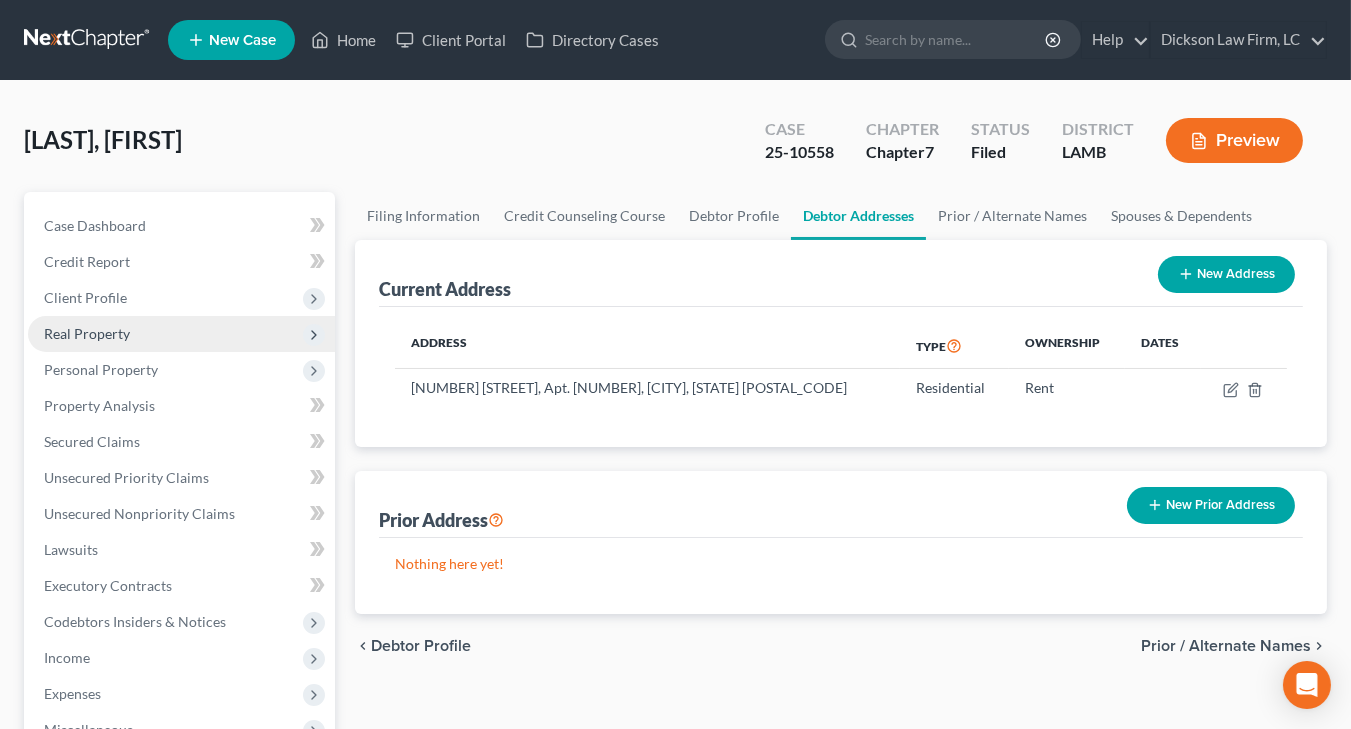 click on "Case Dashboard
Payments
Invoices
Payments
Payments
Credit Report
Client Profile" at bounding box center (181, 532) 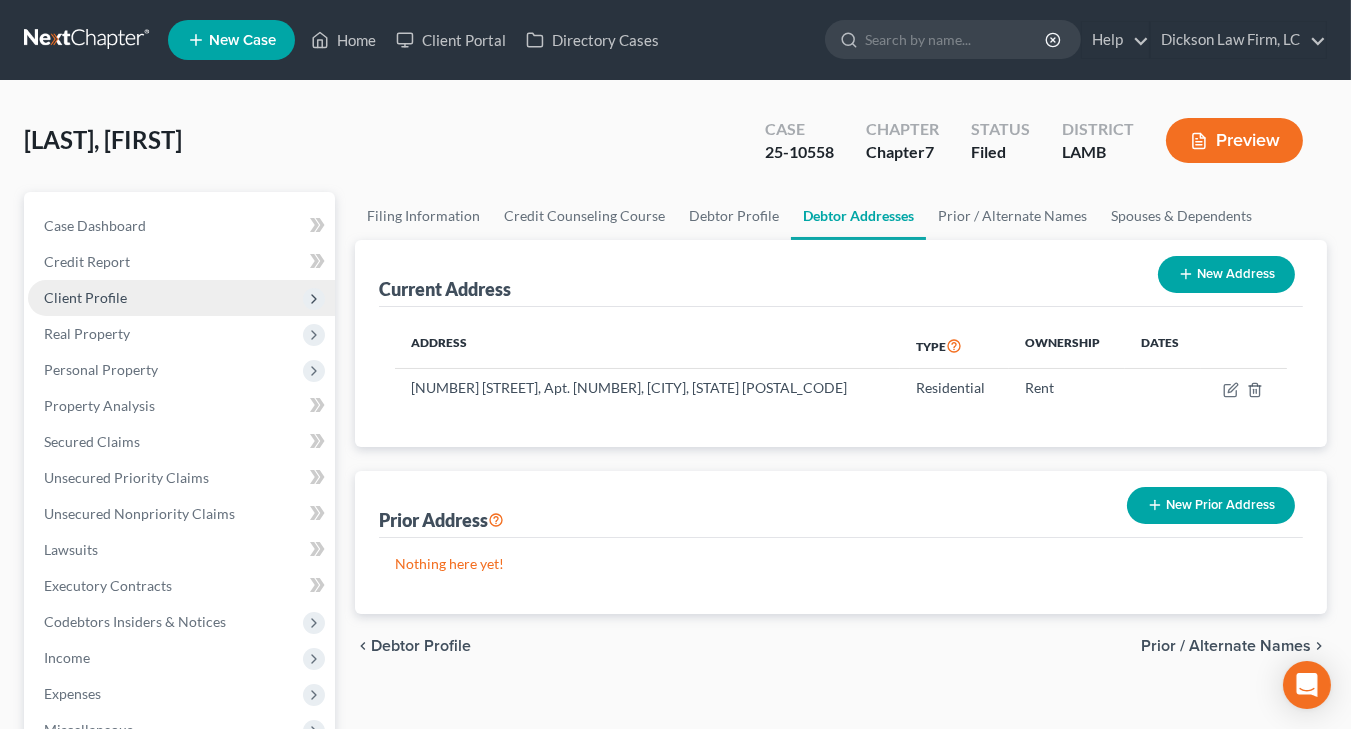 drag, startPoint x: 154, startPoint y: 282, endPoint x: 151, endPoint y: 292, distance: 10.440307 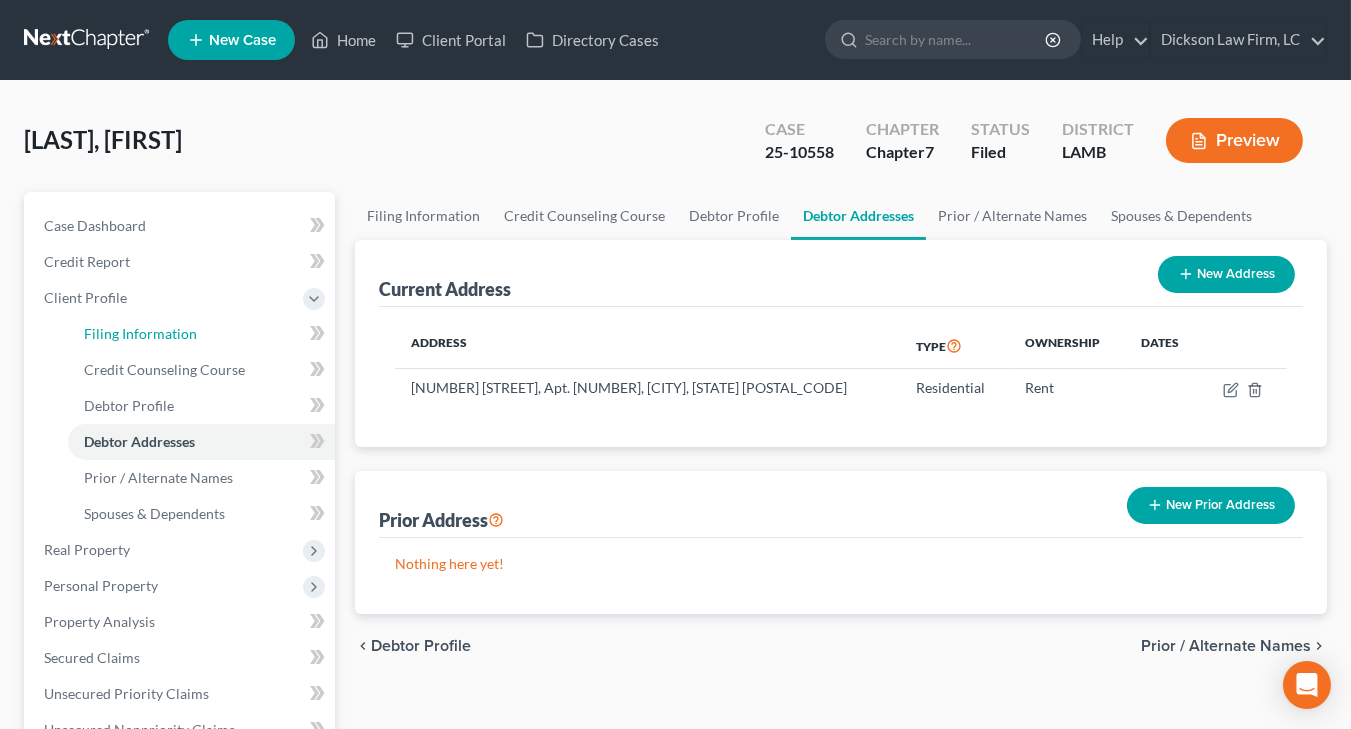 drag, startPoint x: 159, startPoint y: 344, endPoint x: 302, endPoint y: 439, distance: 171.67993 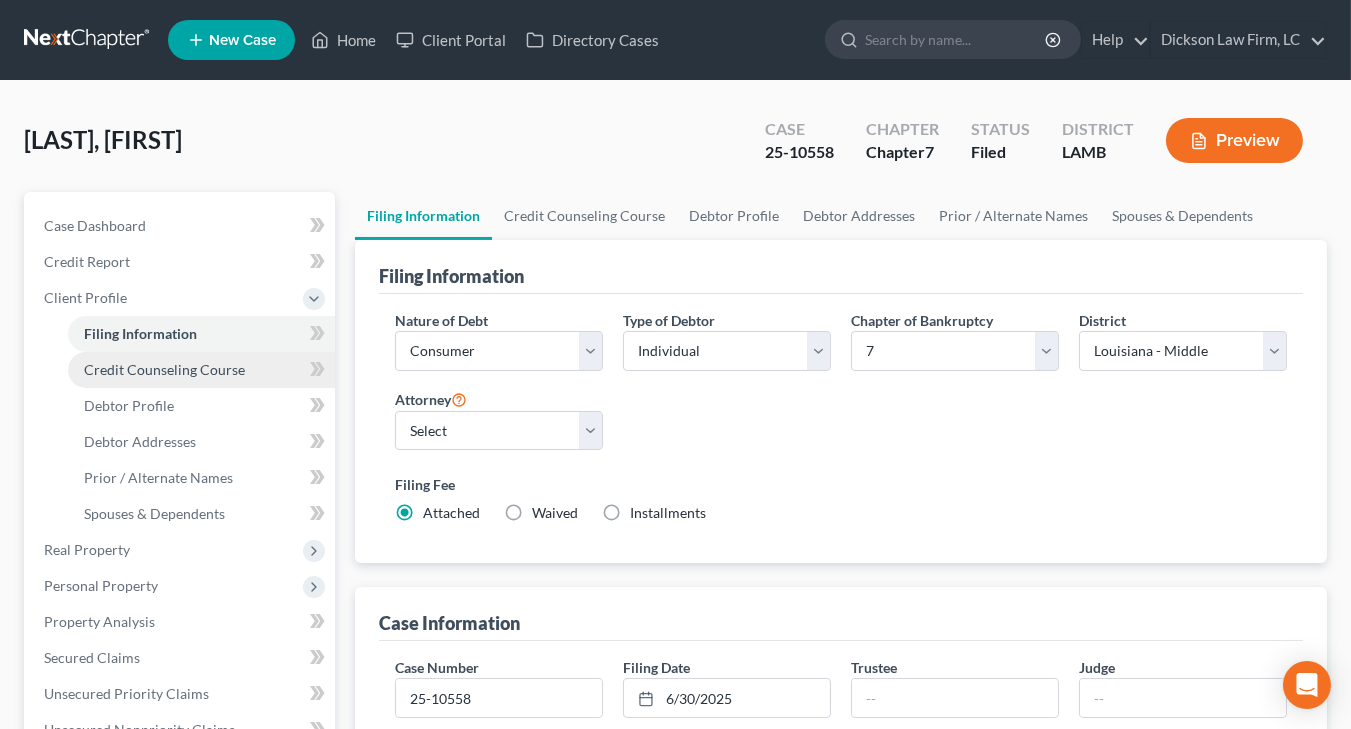 drag, startPoint x: 87, startPoint y: 346, endPoint x: 207, endPoint y: 381, distance: 125 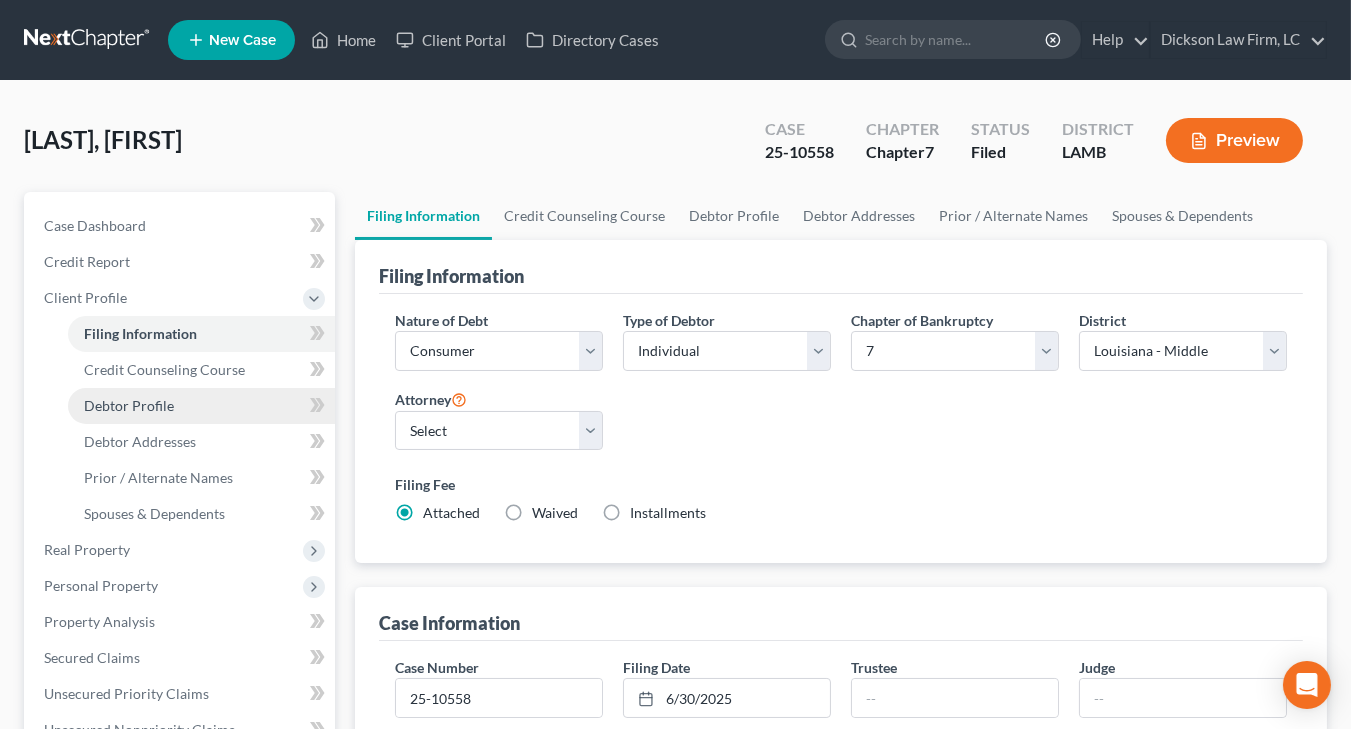 click on "Debtor Profile" at bounding box center [201, 406] 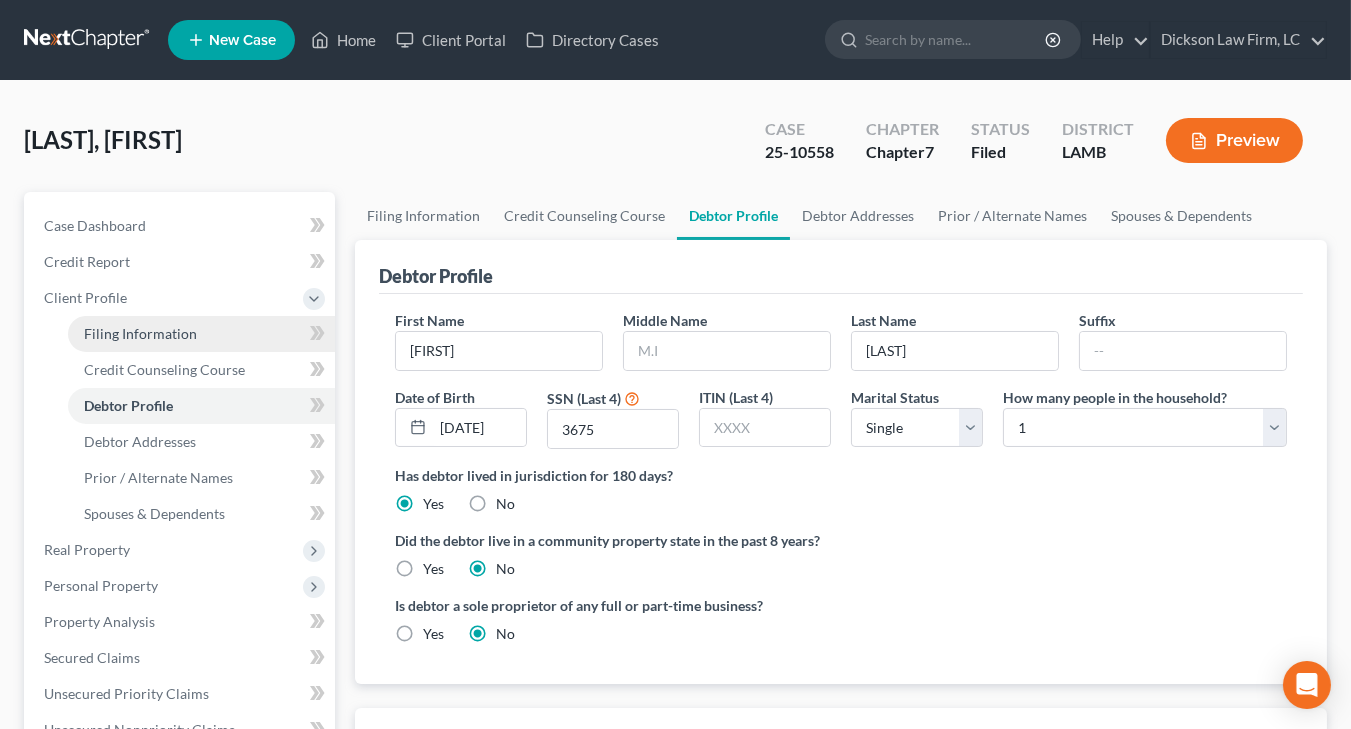 click on "Filing Information" at bounding box center [140, 333] 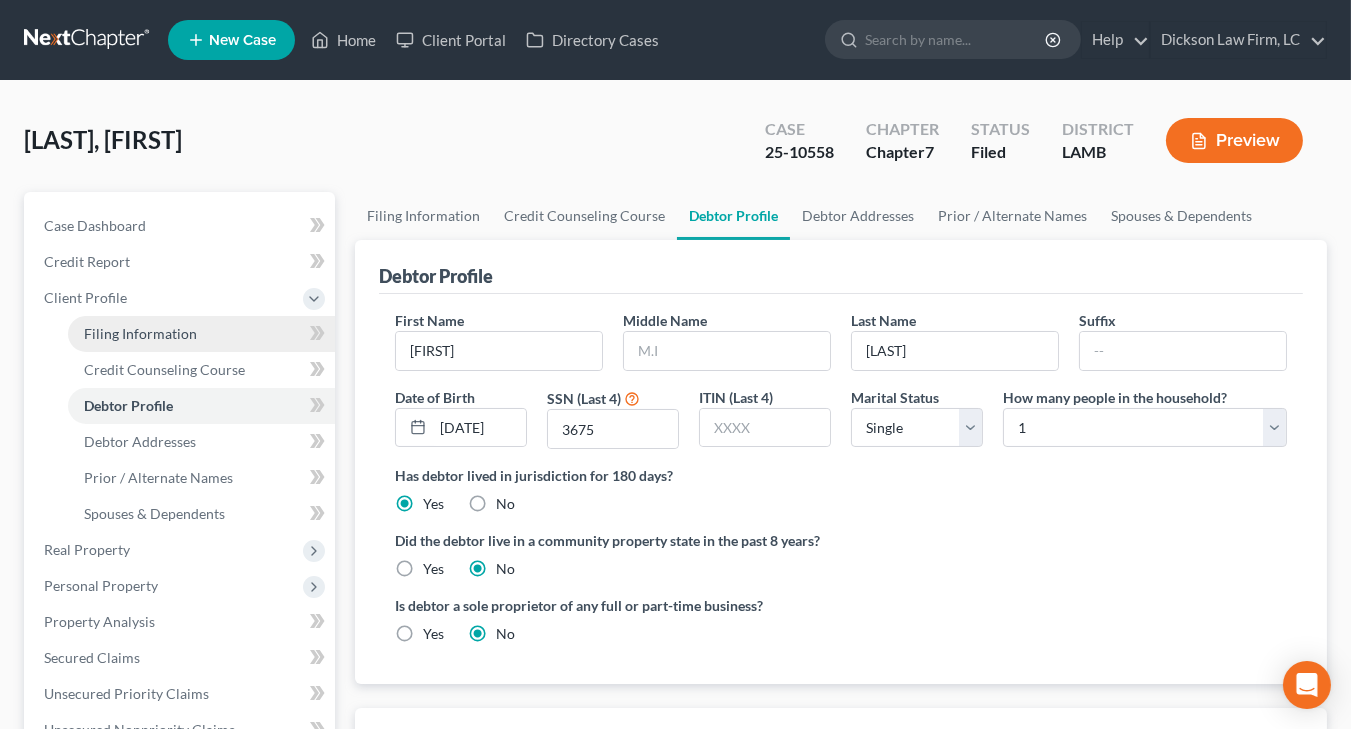 select on "1" 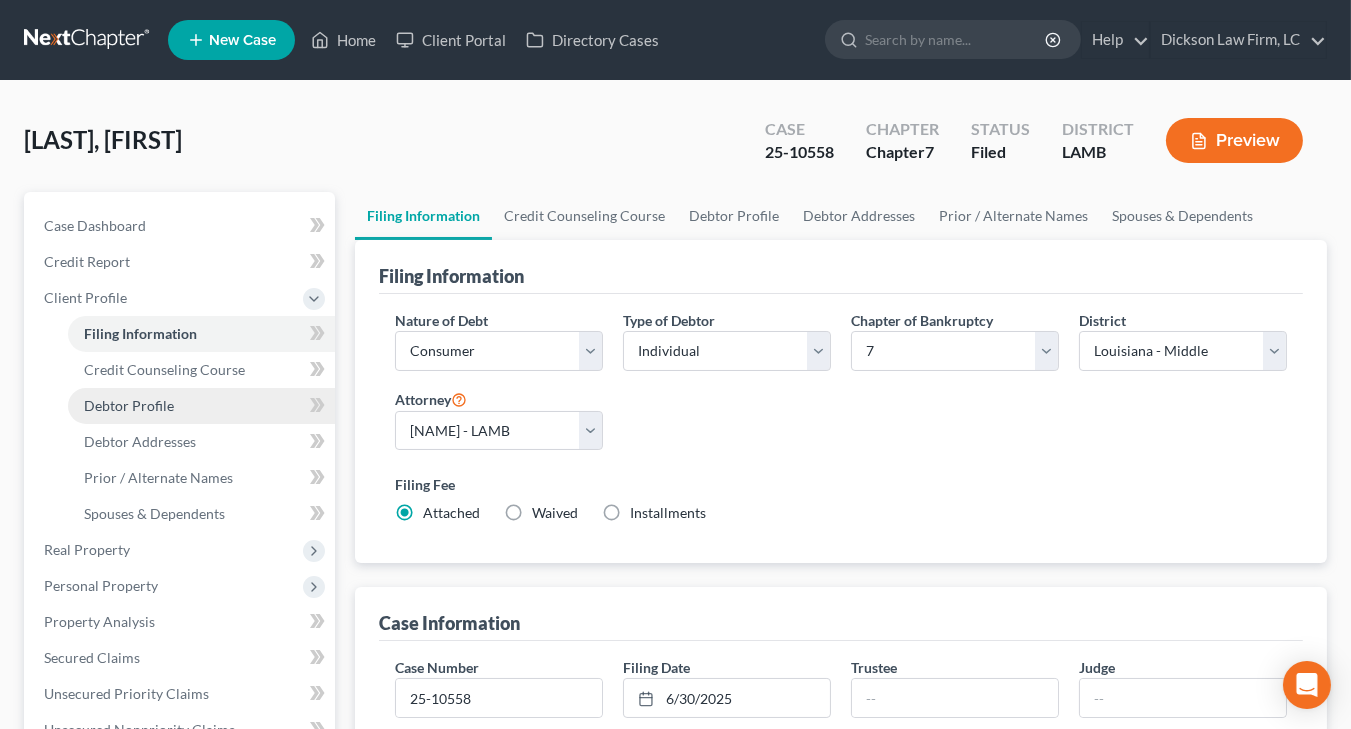 click on "Debtor Profile" at bounding box center (201, 406) 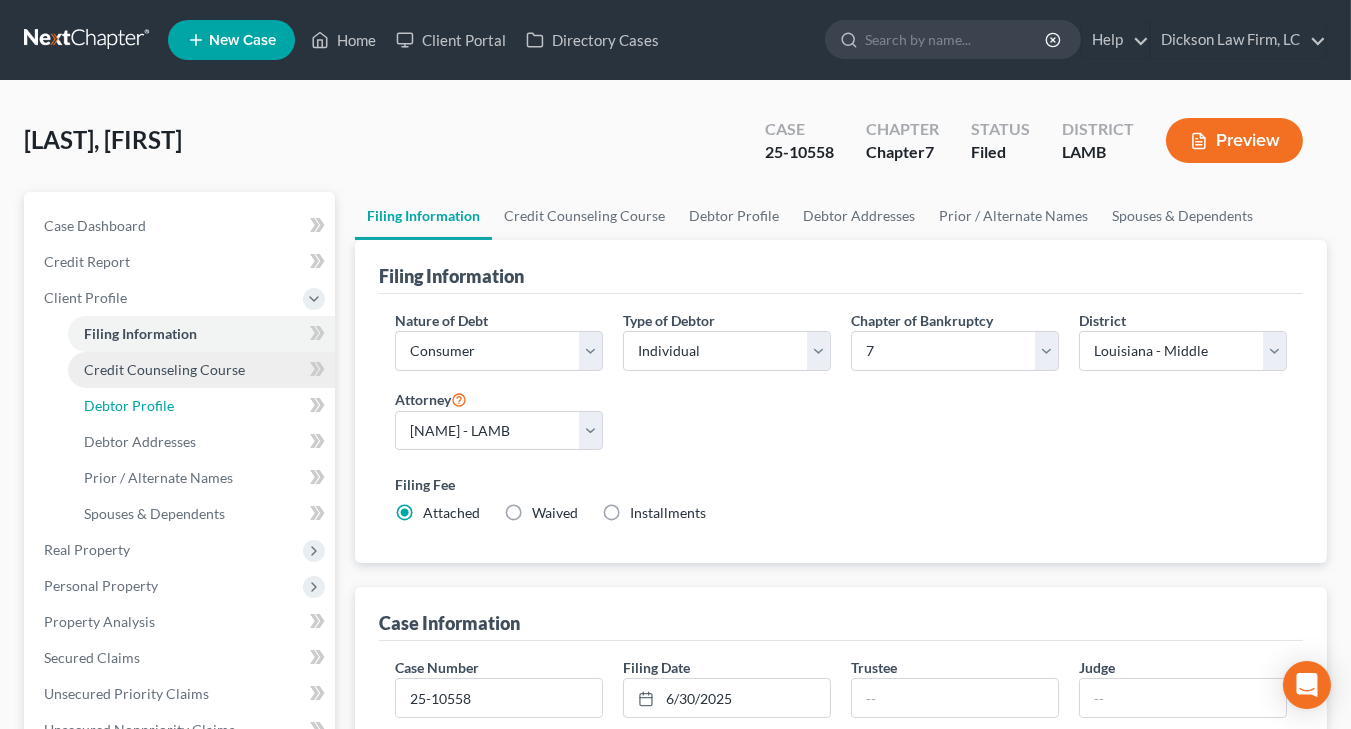 select on "0" 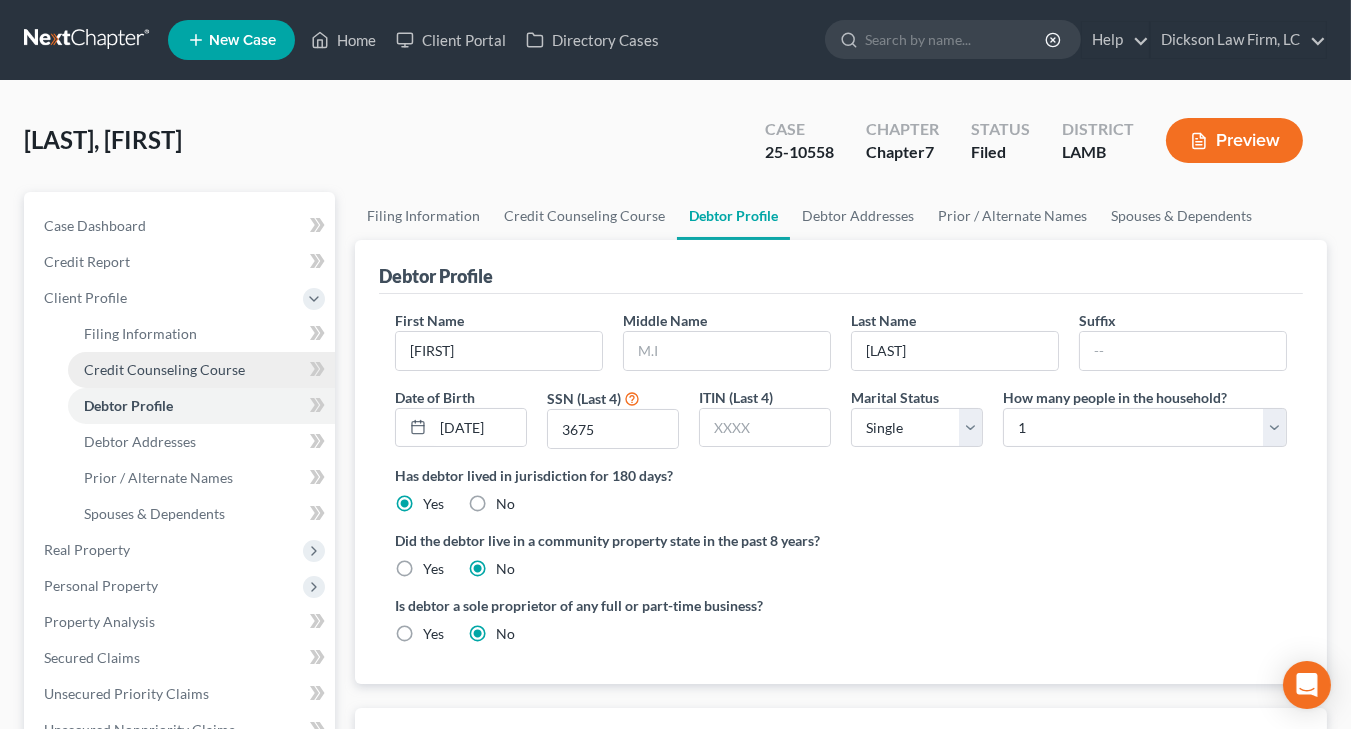 click on "Credit Counseling Course" at bounding box center (164, 369) 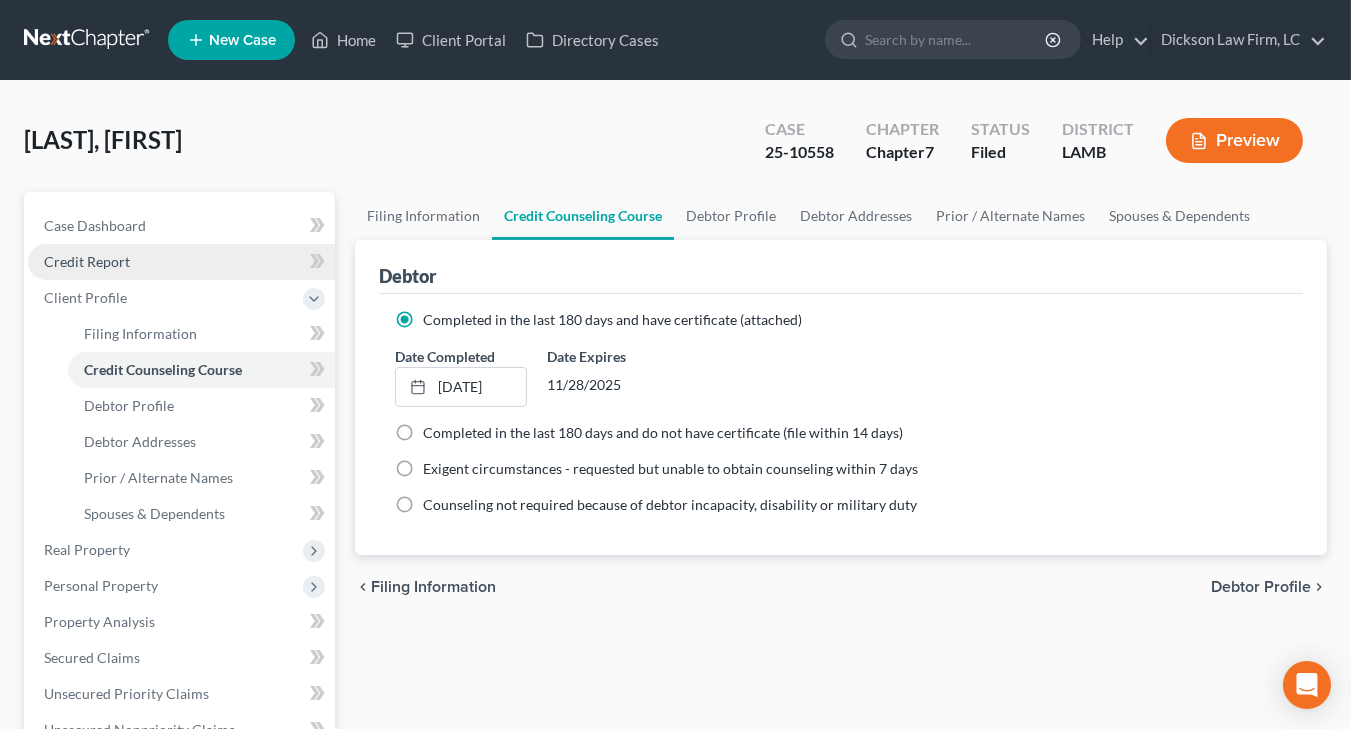 click on "Credit Report" at bounding box center [181, 262] 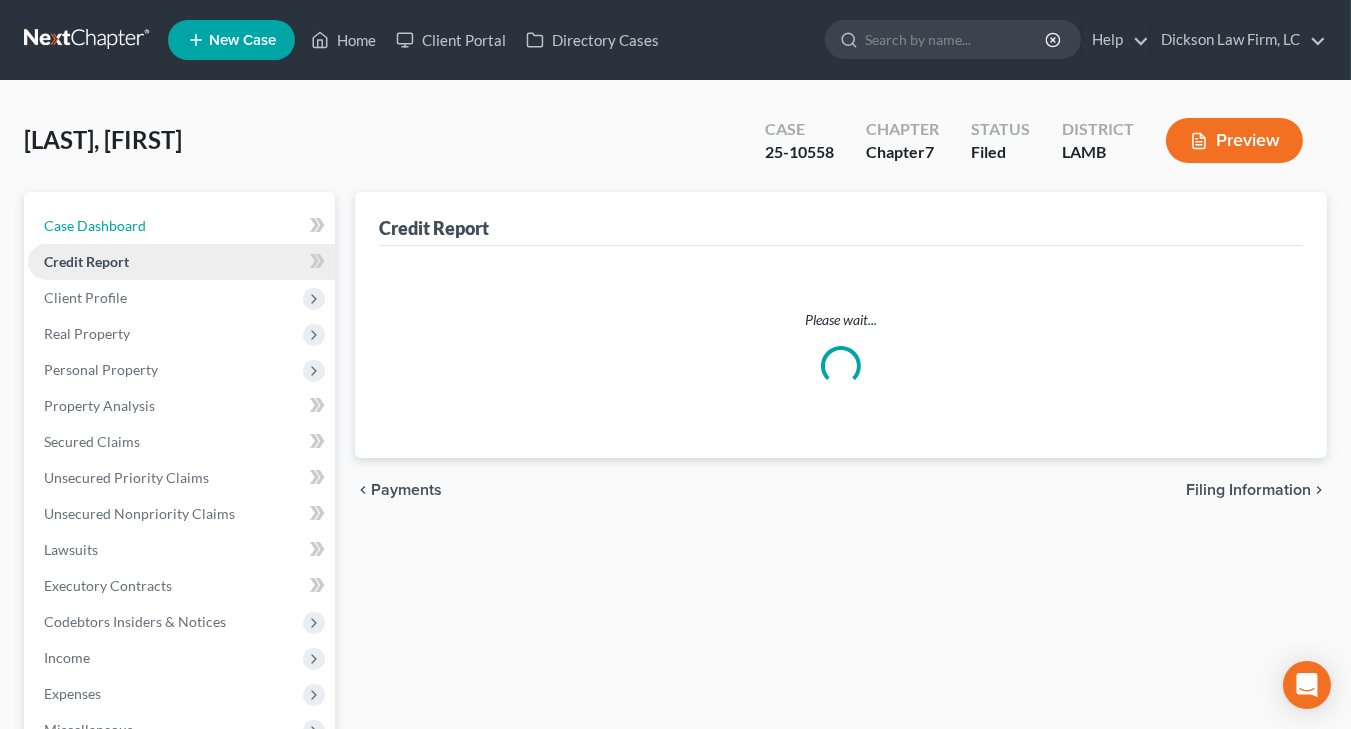 drag, startPoint x: 152, startPoint y: 212, endPoint x: 174, endPoint y: 257, distance: 50.08992 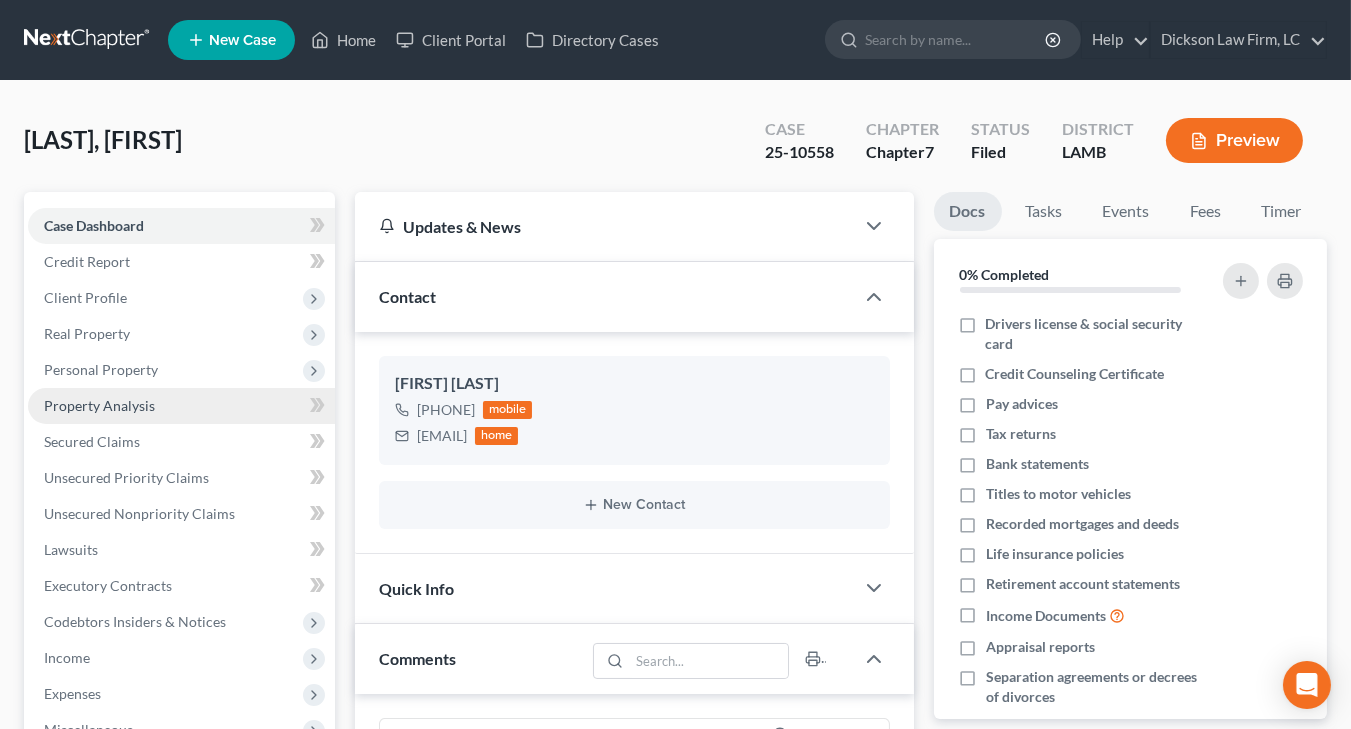 click on "Property Analysis" at bounding box center (181, 406) 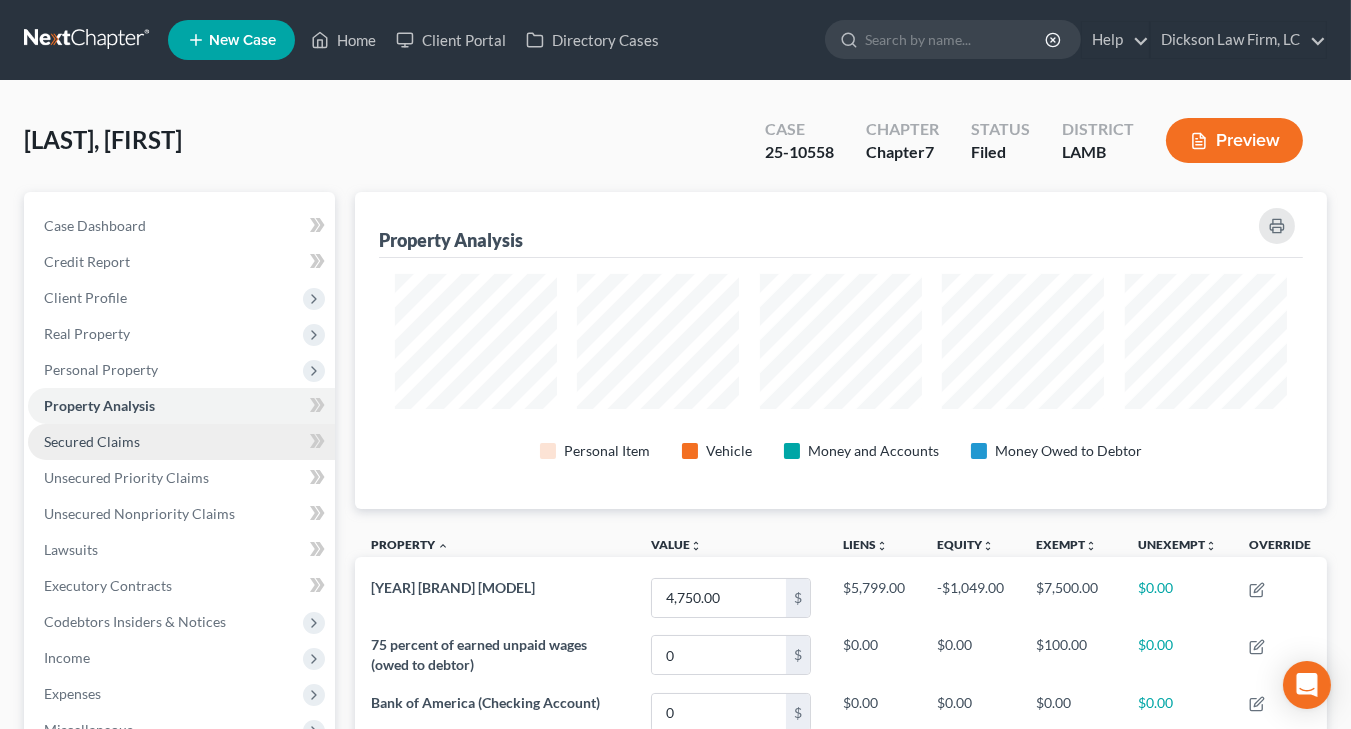 scroll, scrollTop: 999683, scrollLeft: 999027, axis: both 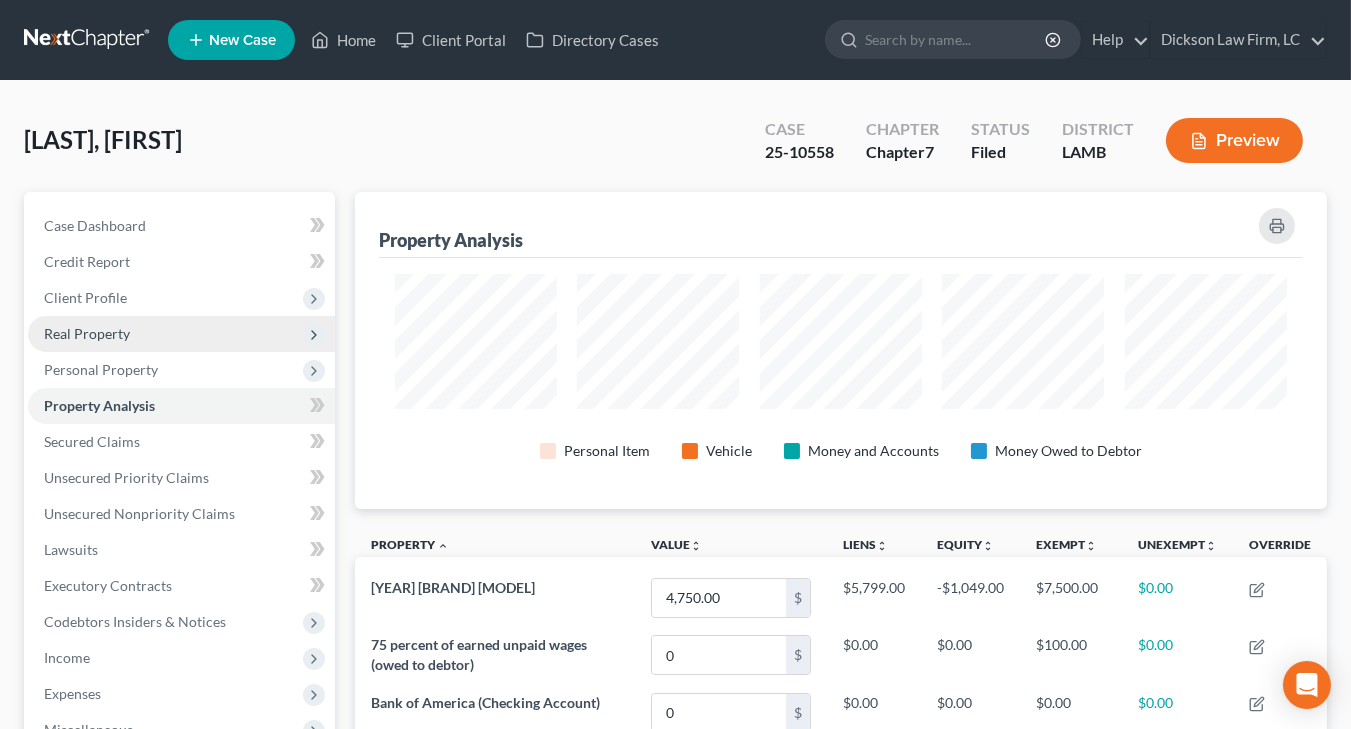 click on "Real Property" at bounding box center [181, 334] 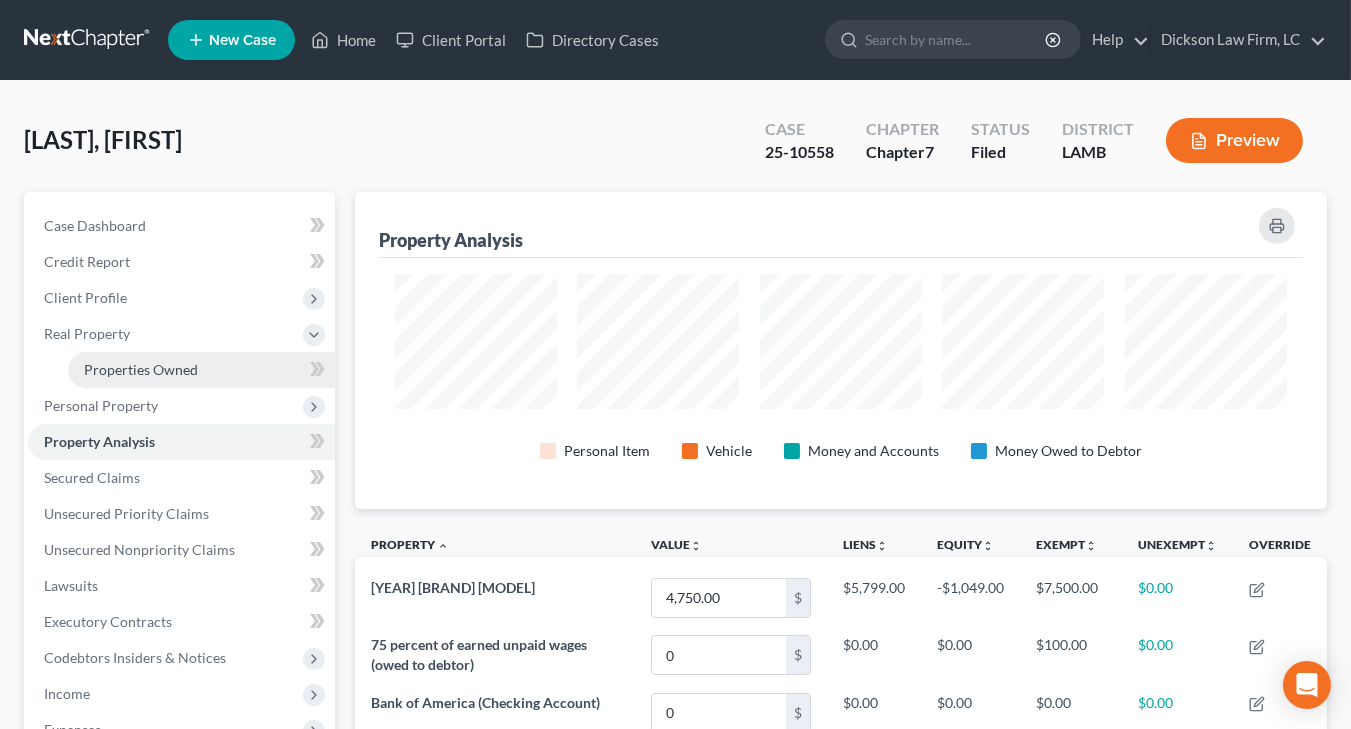 click on "Properties Owned" at bounding box center (141, 369) 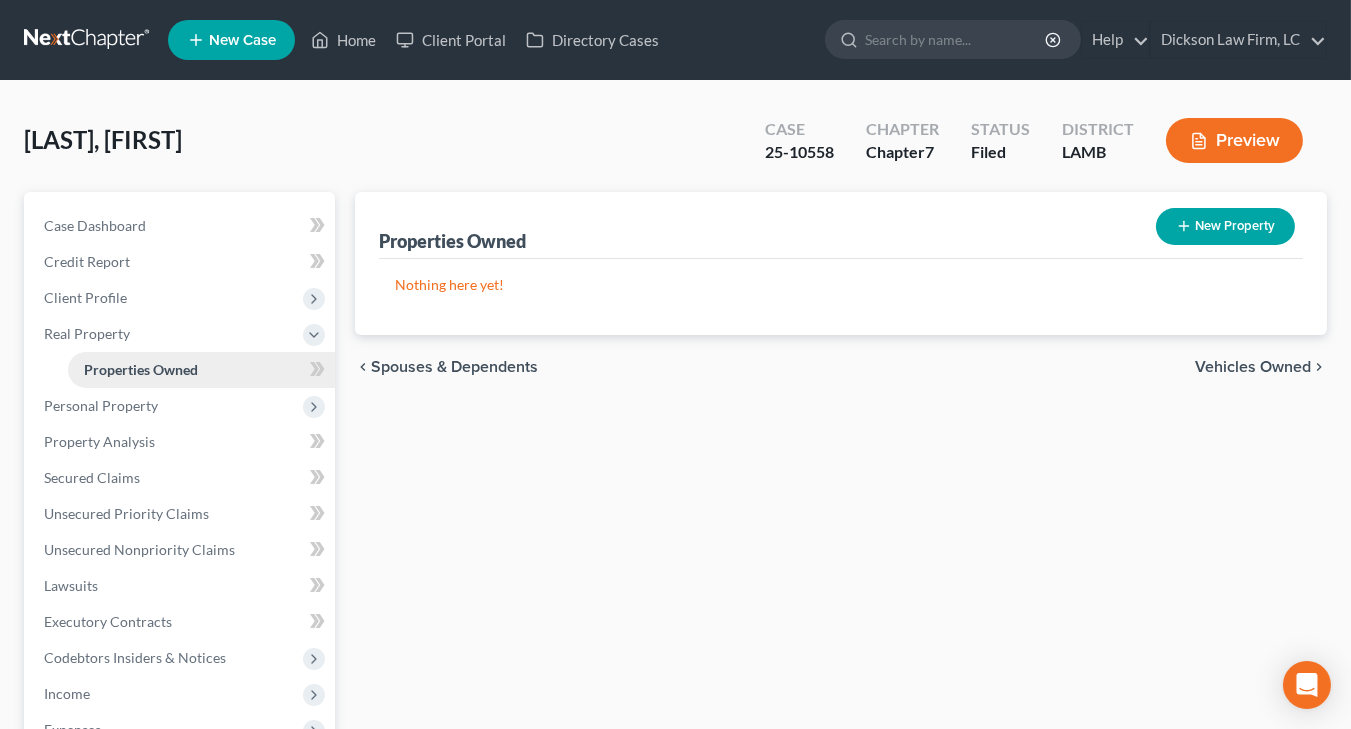 click on "Properties Owned" at bounding box center [201, 370] 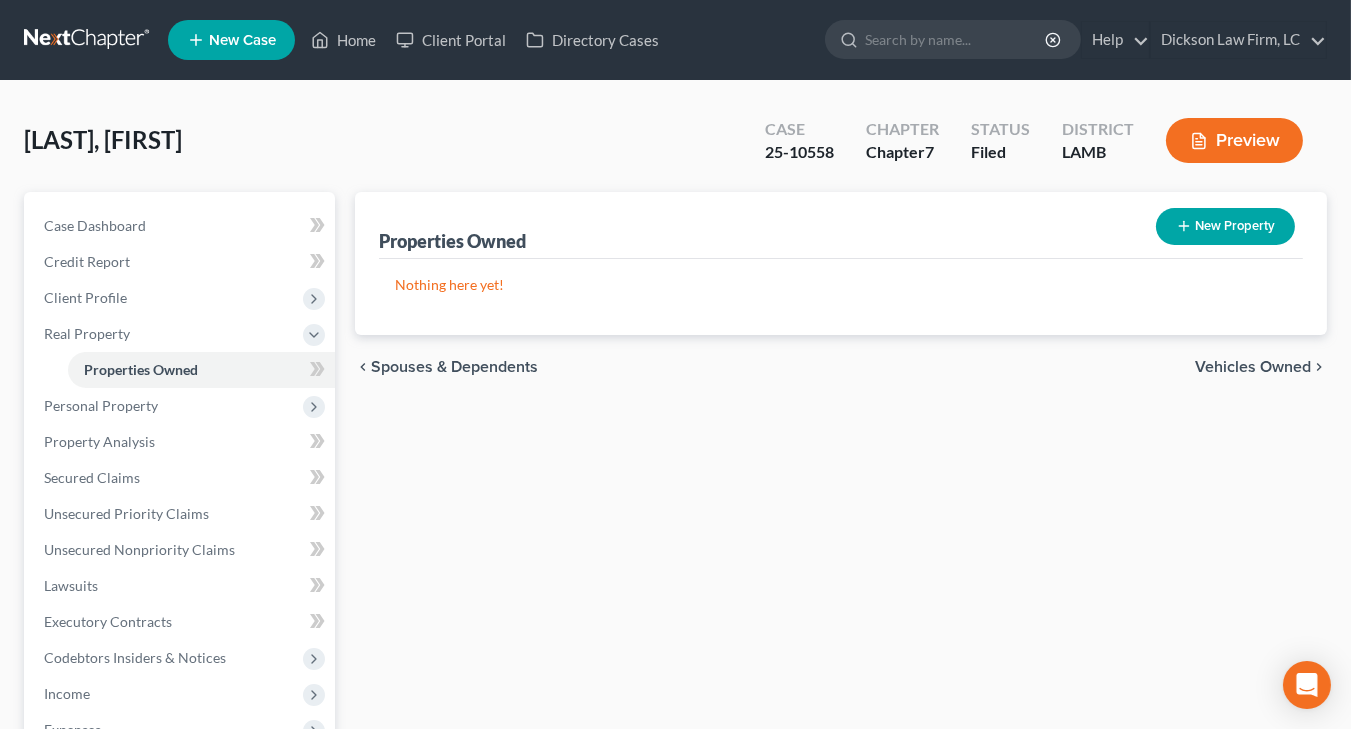 drag, startPoint x: 114, startPoint y: 390, endPoint x: 207, endPoint y: 436, distance: 103.75452 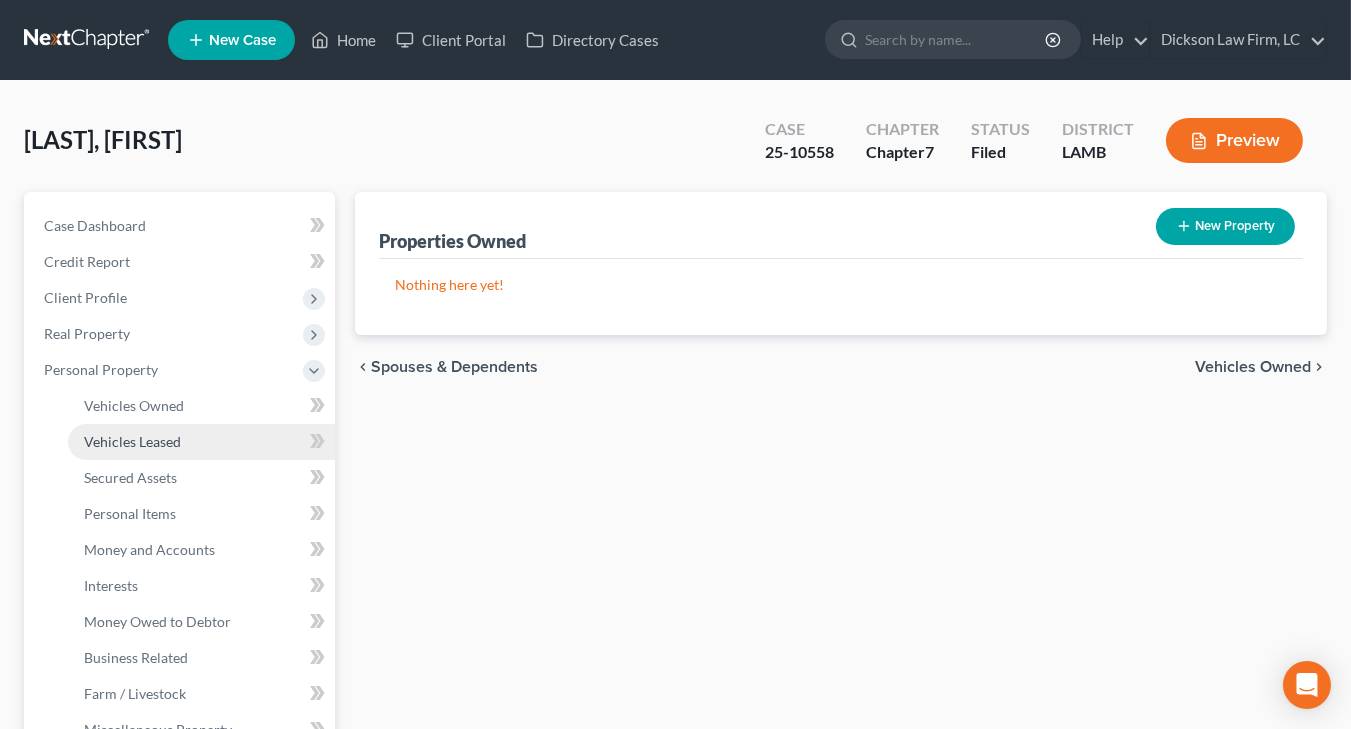drag, startPoint x: 193, startPoint y: 456, endPoint x: 198, endPoint y: 418, distance: 38.327538 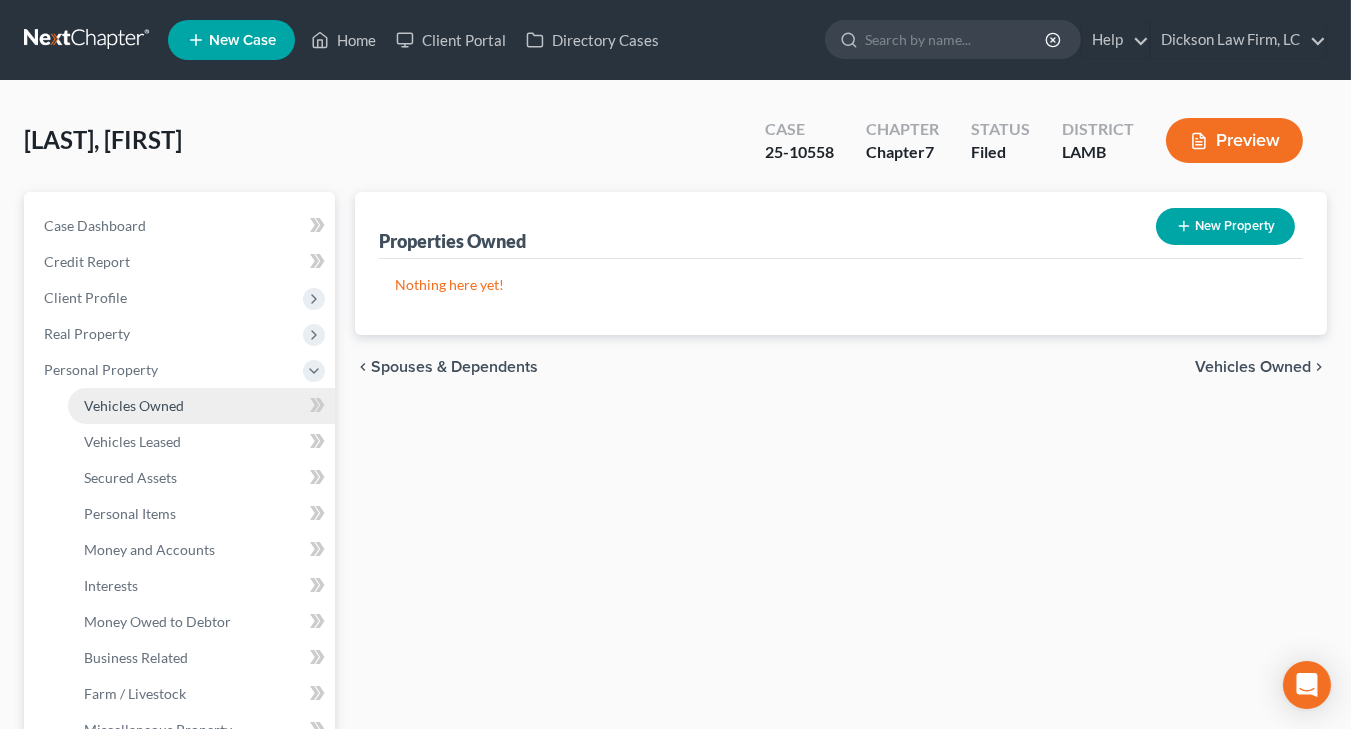 click on "Vehicles Owned" at bounding box center (201, 406) 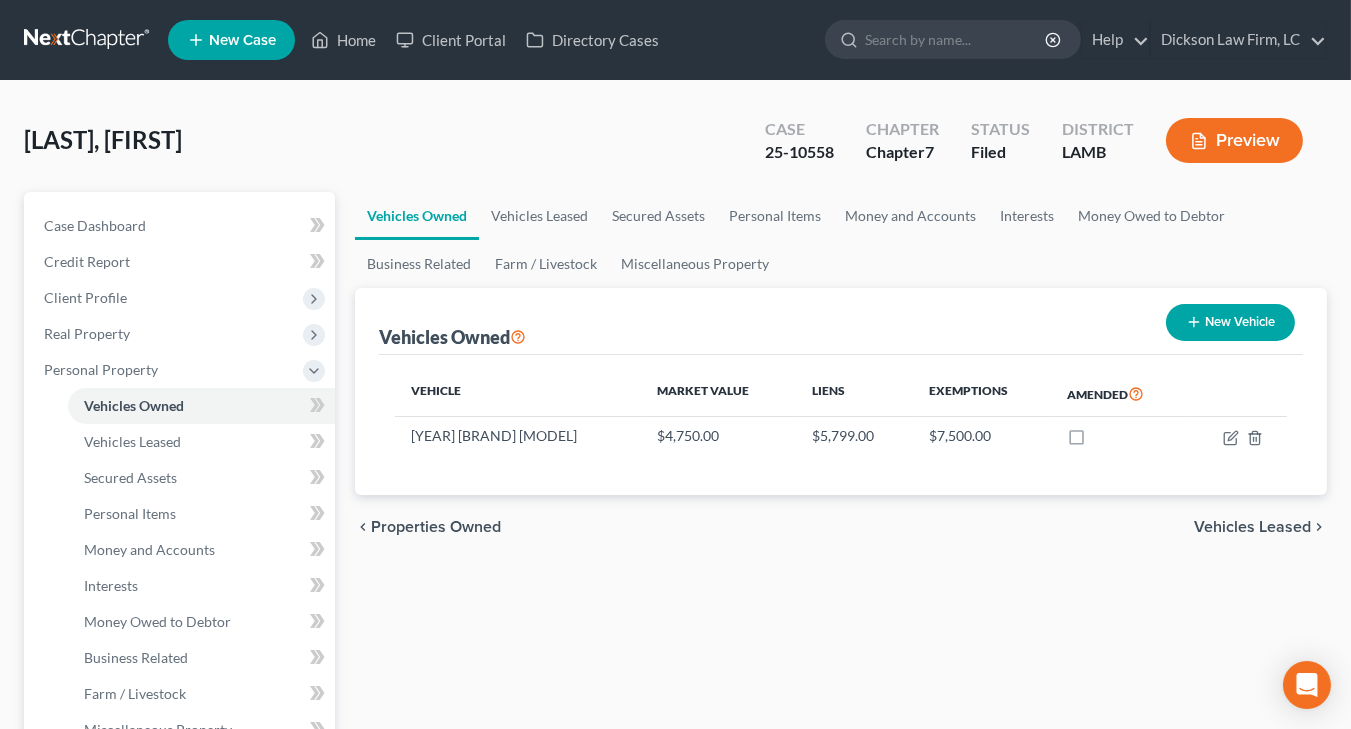 click at bounding box center [88, 40] 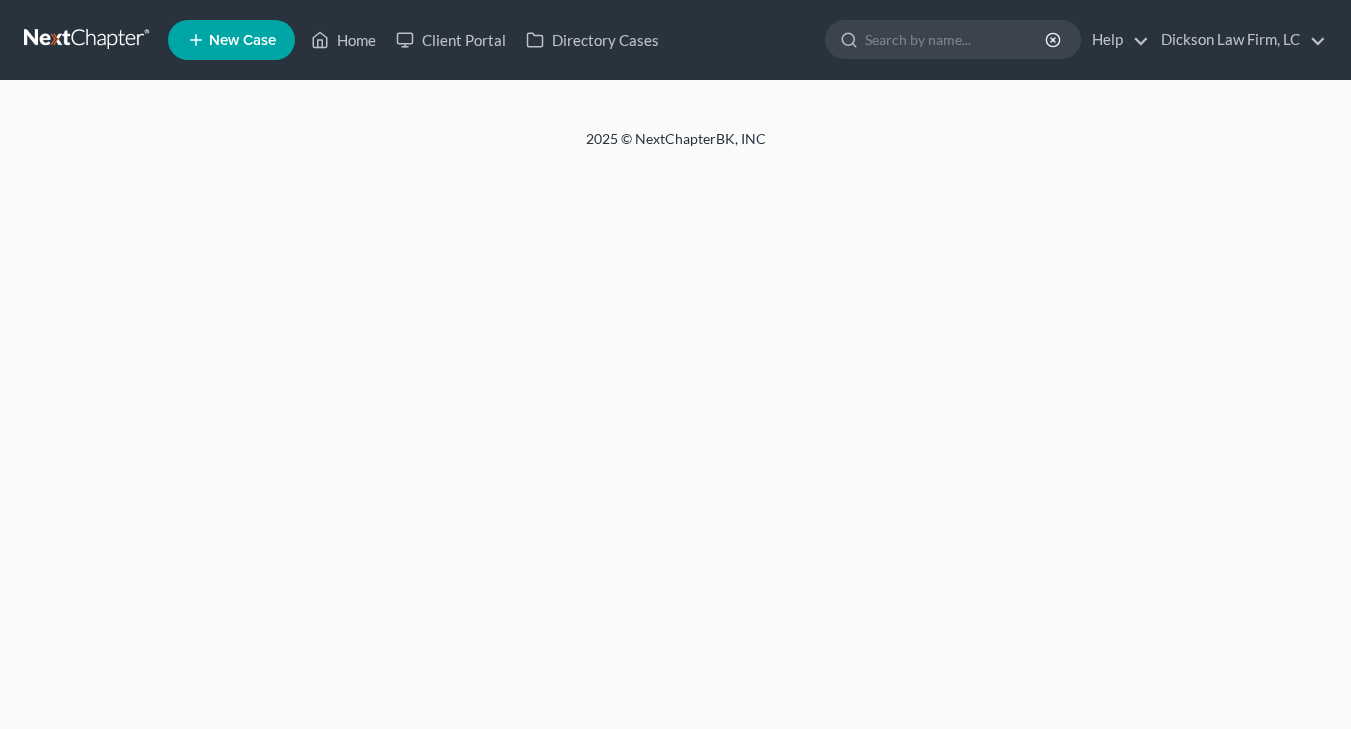 scroll, scrollTop: 0, scrollLeft: 0, axis: both 